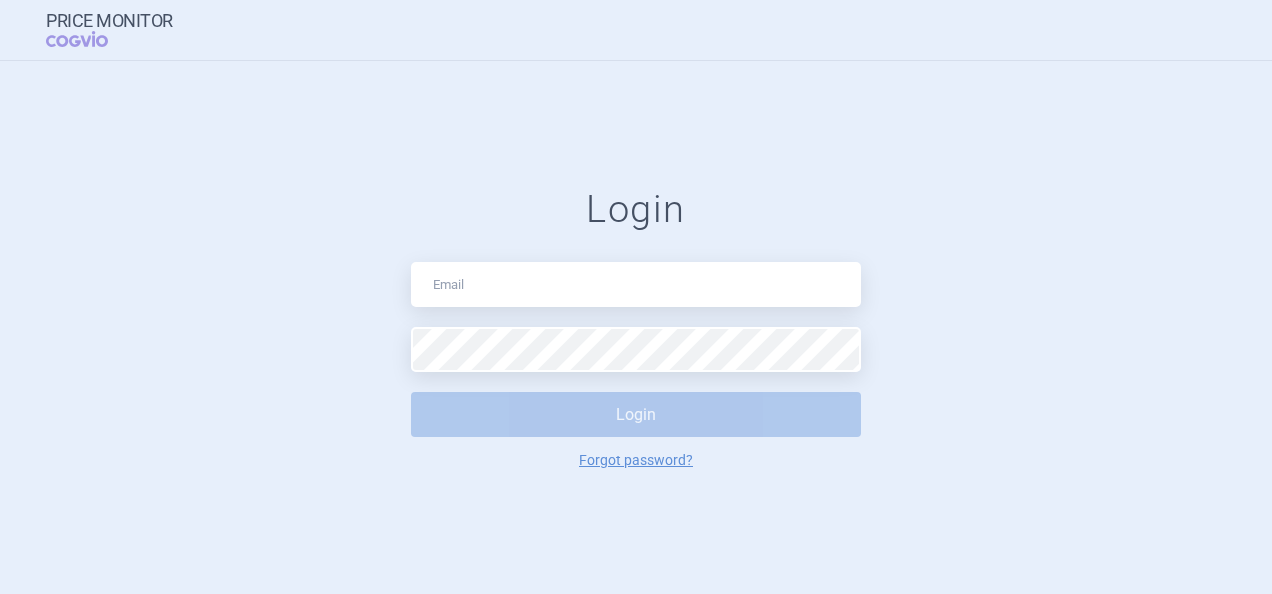 scroll, scrollTop: 0, scrollLeft: 0, axis: both 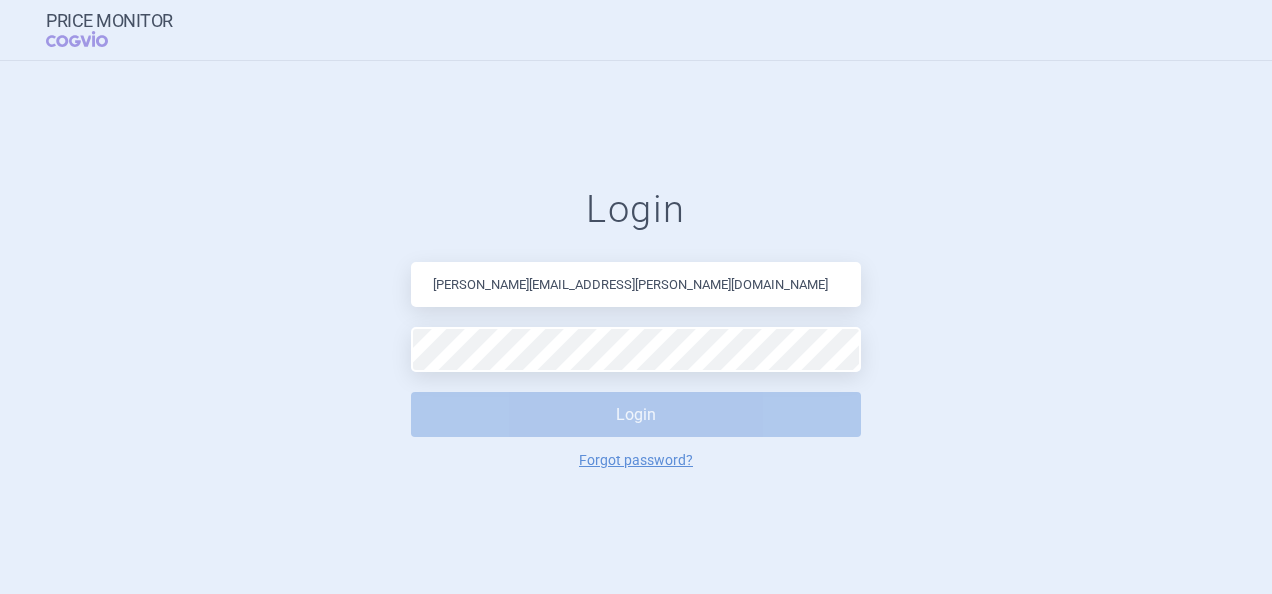 type on "[PERSON_NAME][EMAIL_ADDRESS][PERSON_NAME][DOMAIN_NAME]" 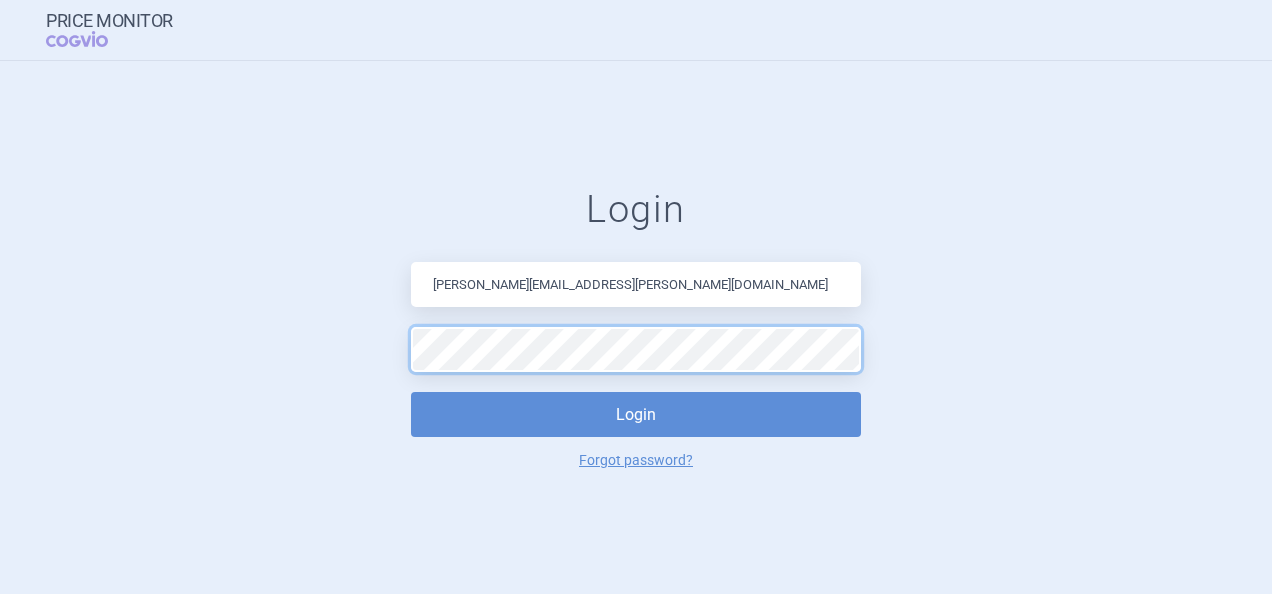 click on "Login" at bounding box center (636, 414) 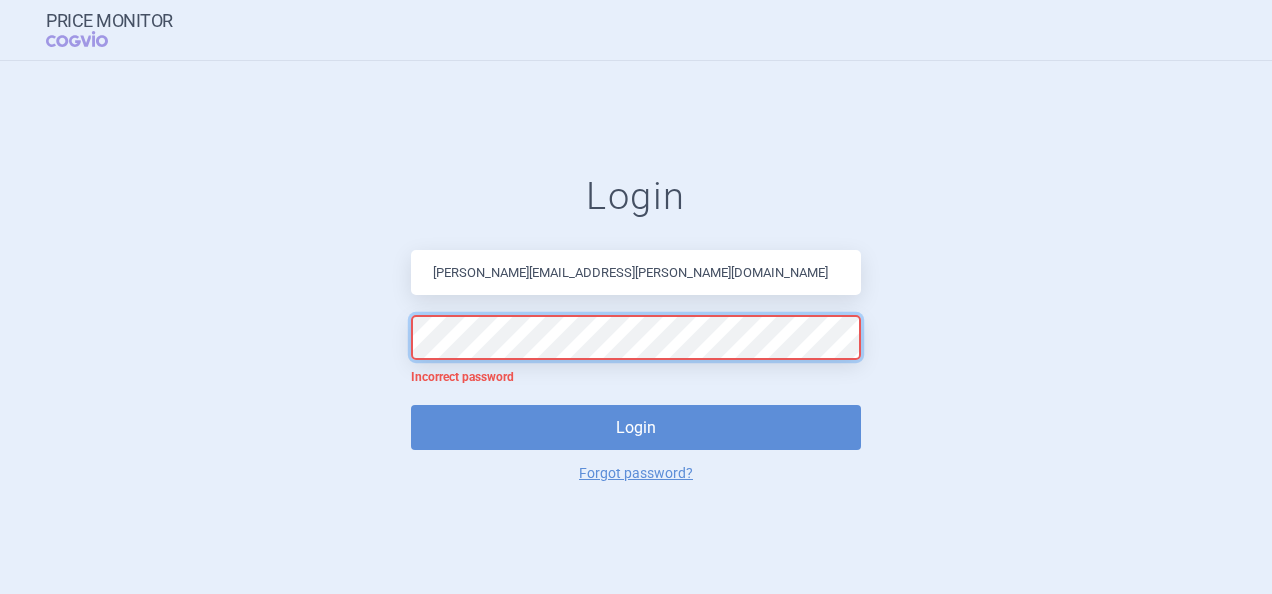 click on "Login martin.sekan@novartis.com Incorrect password Login Forgot password?" at bounding box center (636, 327) 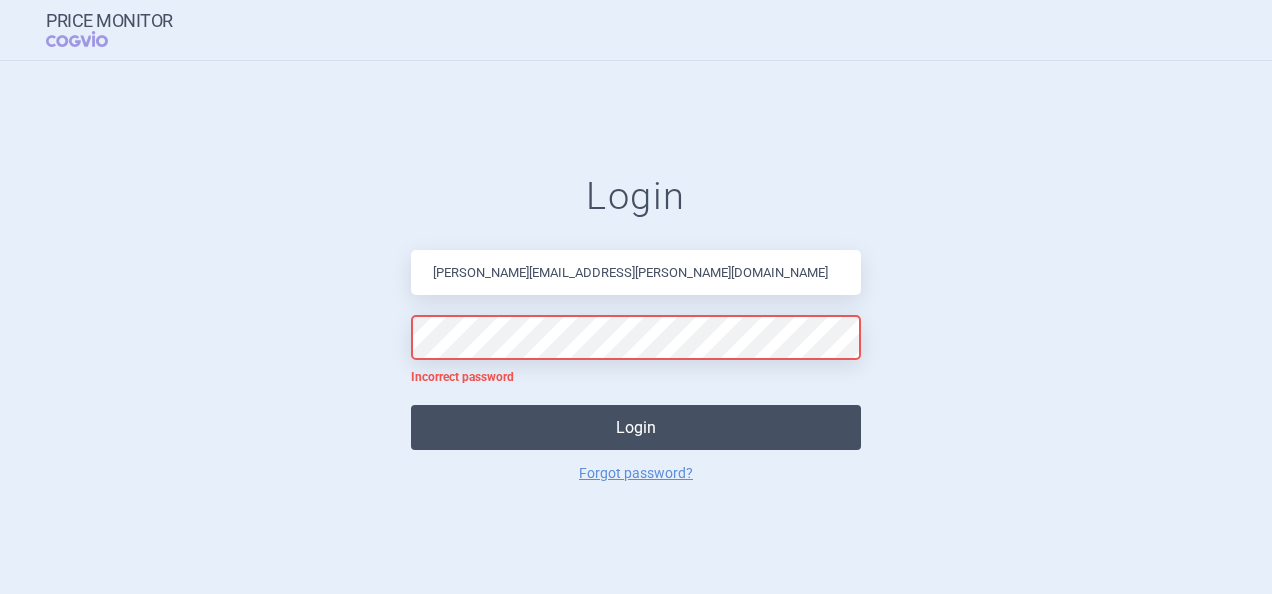 click on "Login" at bounding box center [636, 427] 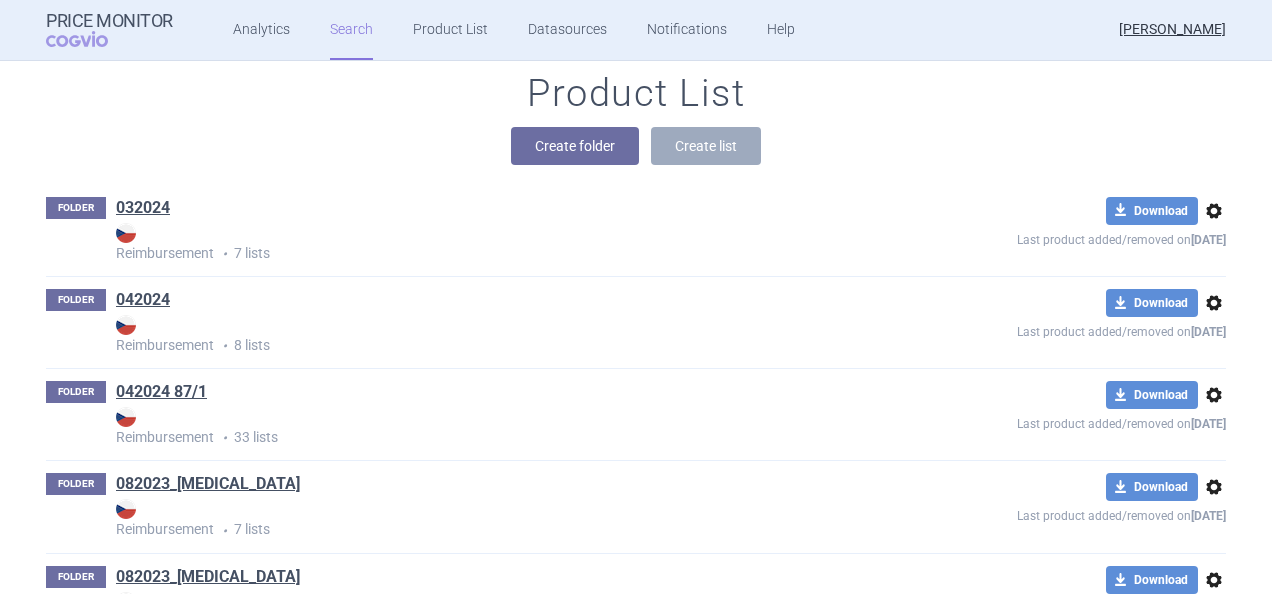 scroll, scrollTop: 0, scrollLeft: 0, axis: both 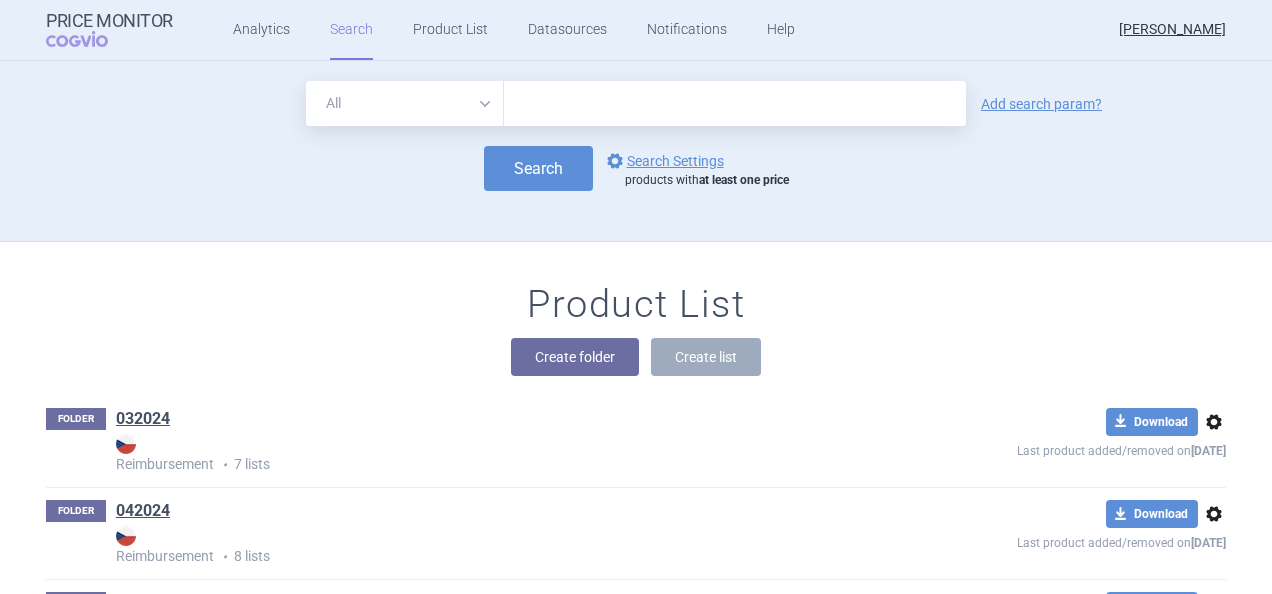 click at bounding box center [735, 103] 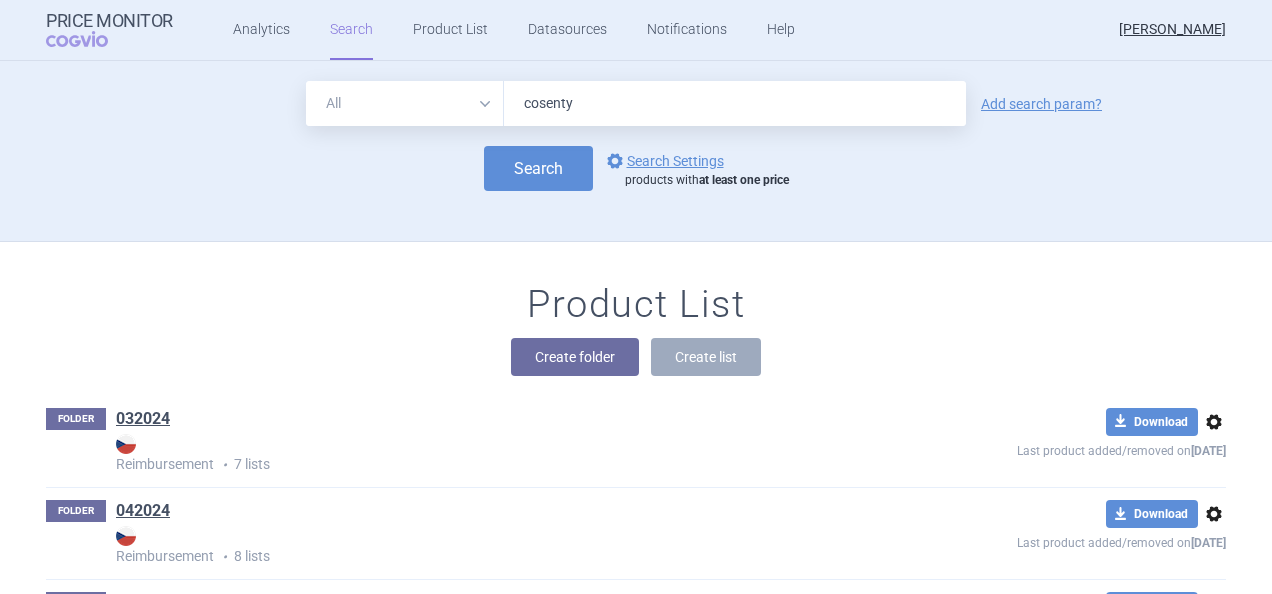 type on "cosentyx" 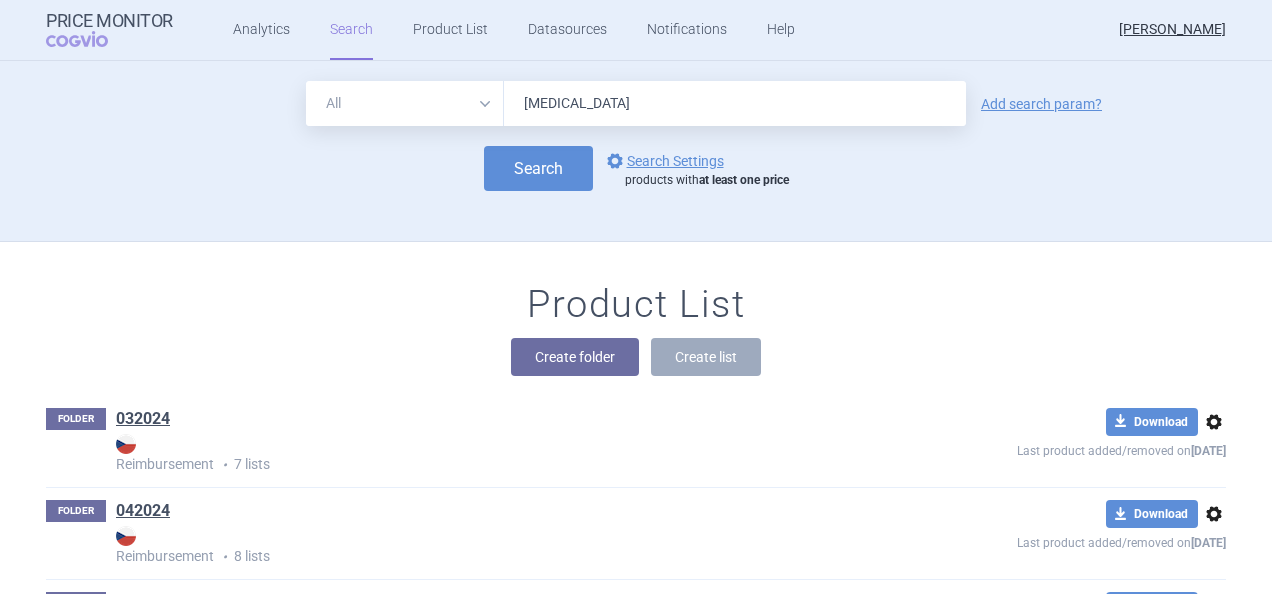click on "Search" at bounding box center [538, 168] 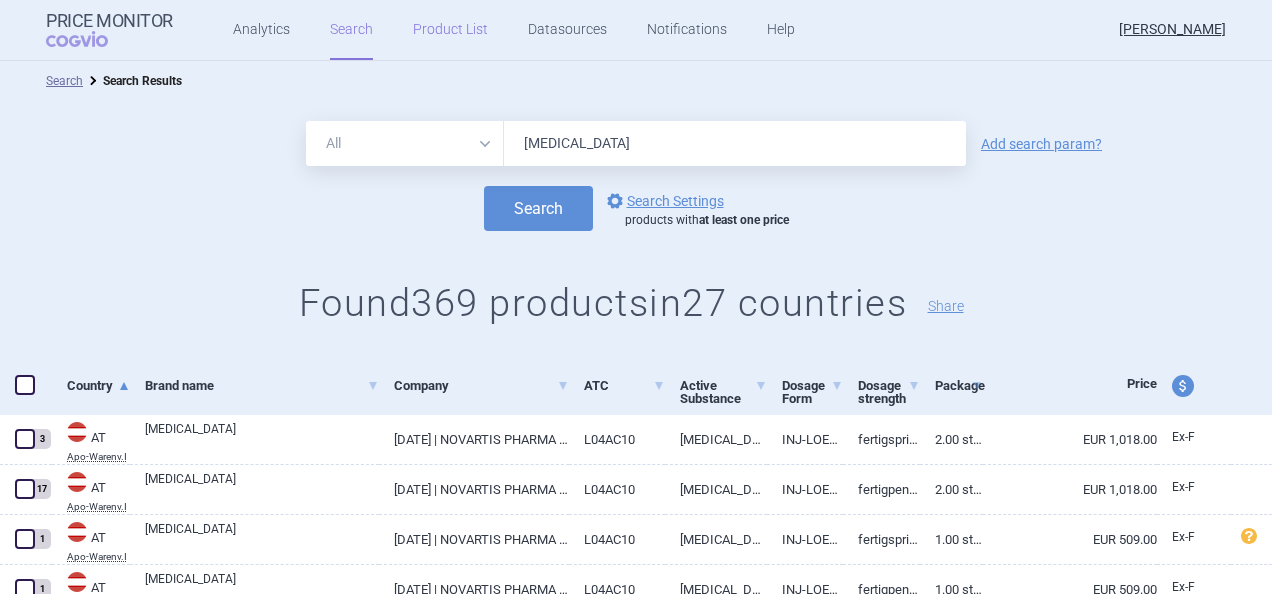 click on "Product List" at bounding box center [450, 30] 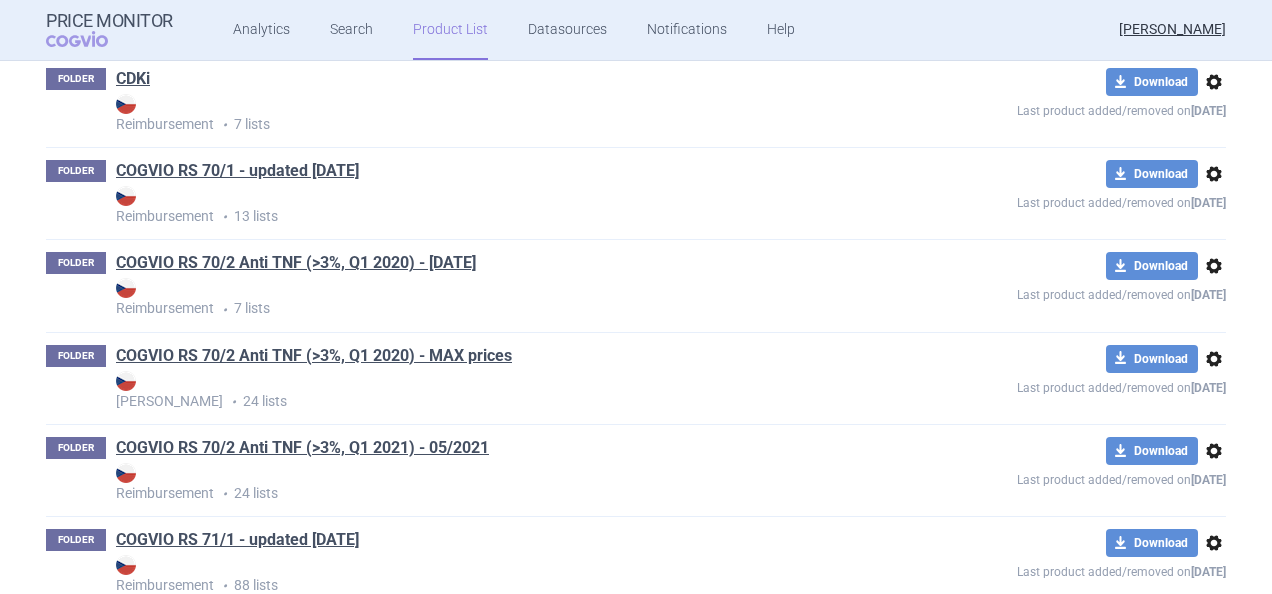 scroll, scrollTop: 2970, scrollLeft: 0, axis: vertical 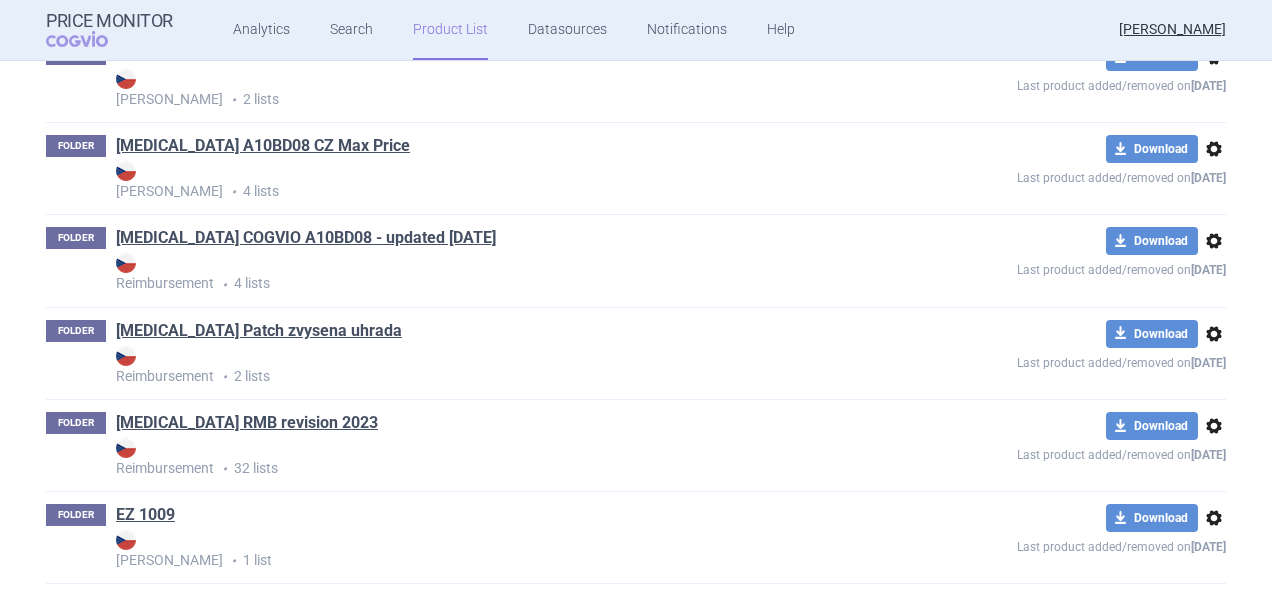 drag, startPoint x: 492, startPoint y: 370, endPoint x: 932, endPoint y: 20, distance: 562.2277 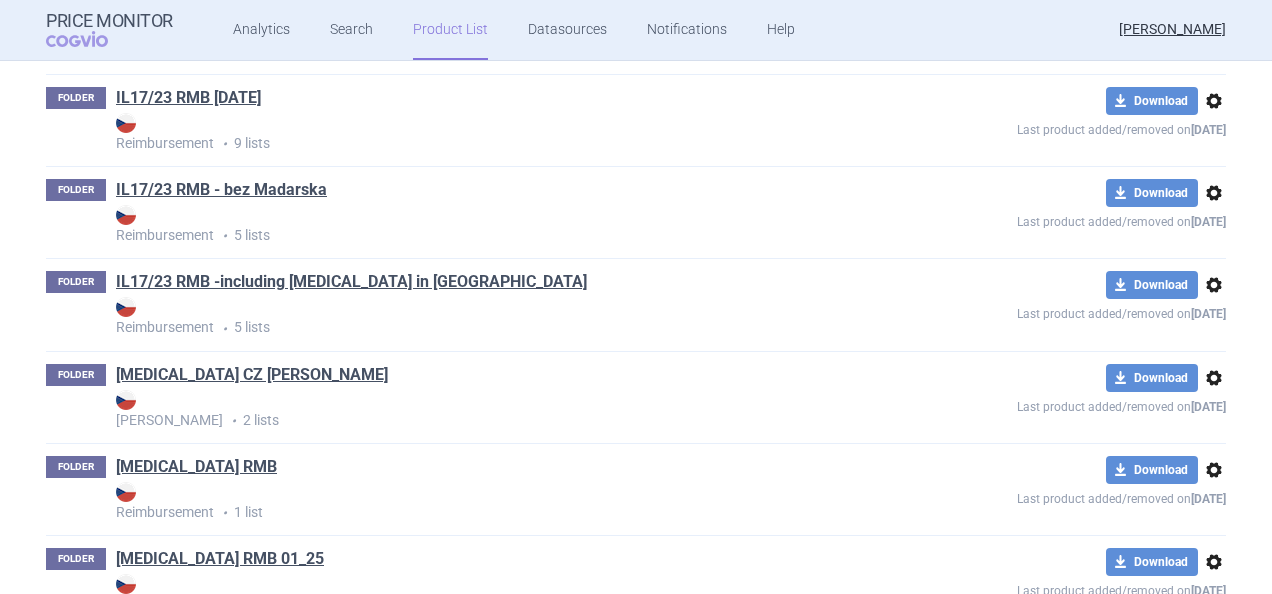 scroll, scrollTop: 8304, scrollLeft: 0, axis: vertical 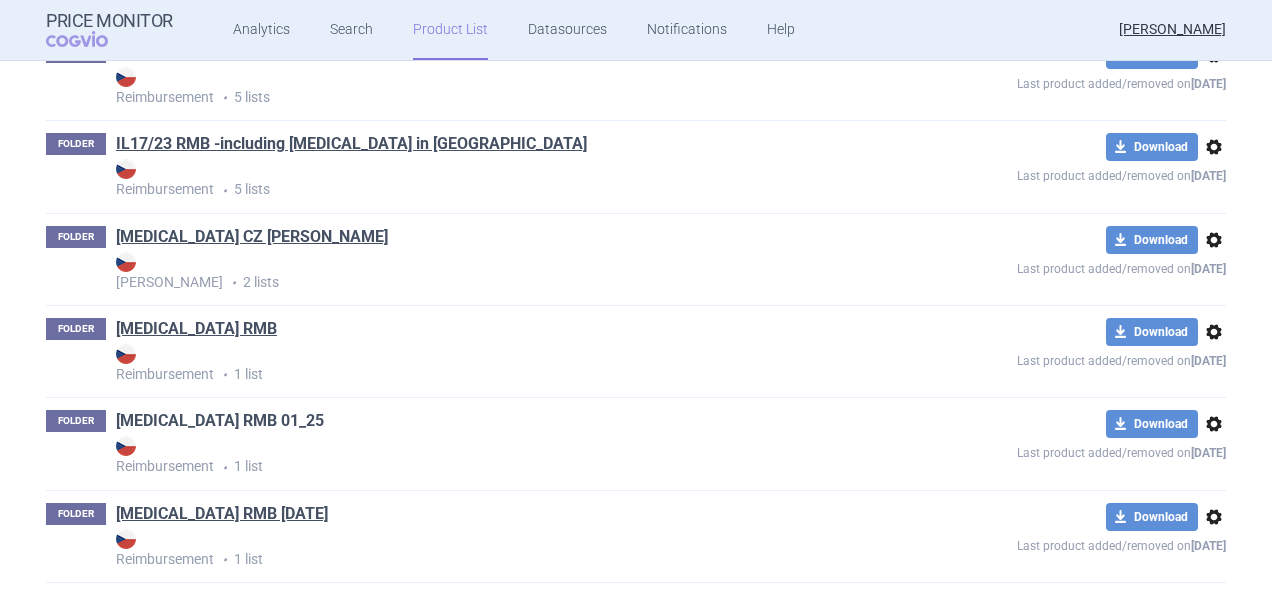 click on "Ilaris RMB 01_25" at bounding box center (220, 421) 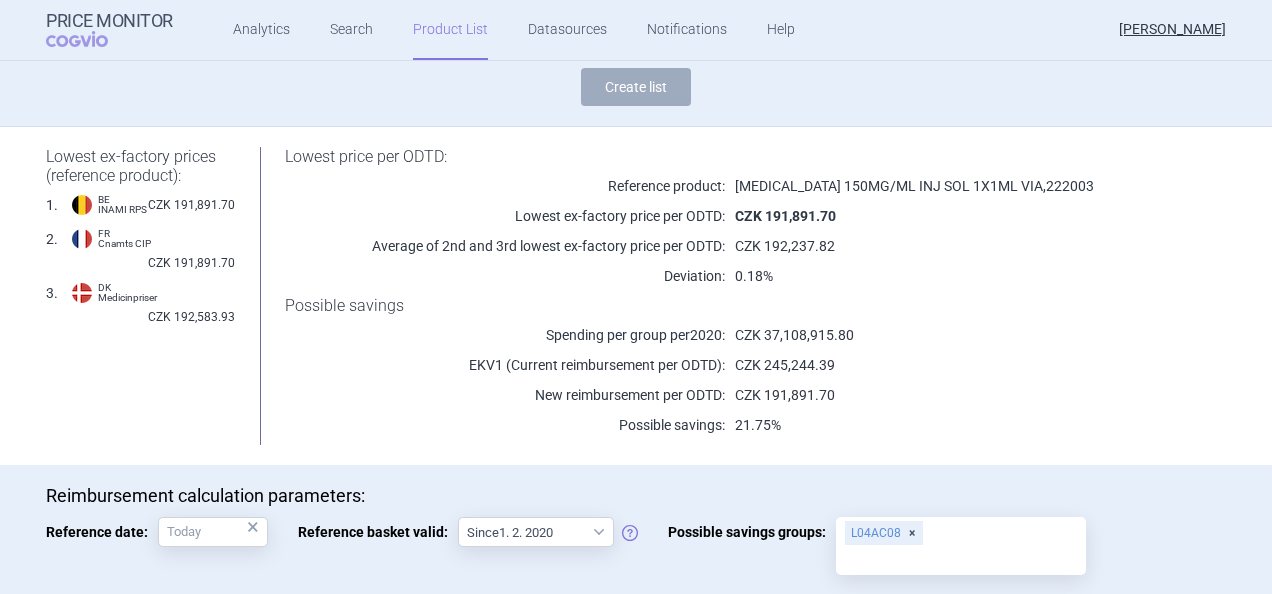 scroll, scrollTop: 169, scrollLeft: 0, axis: vertical 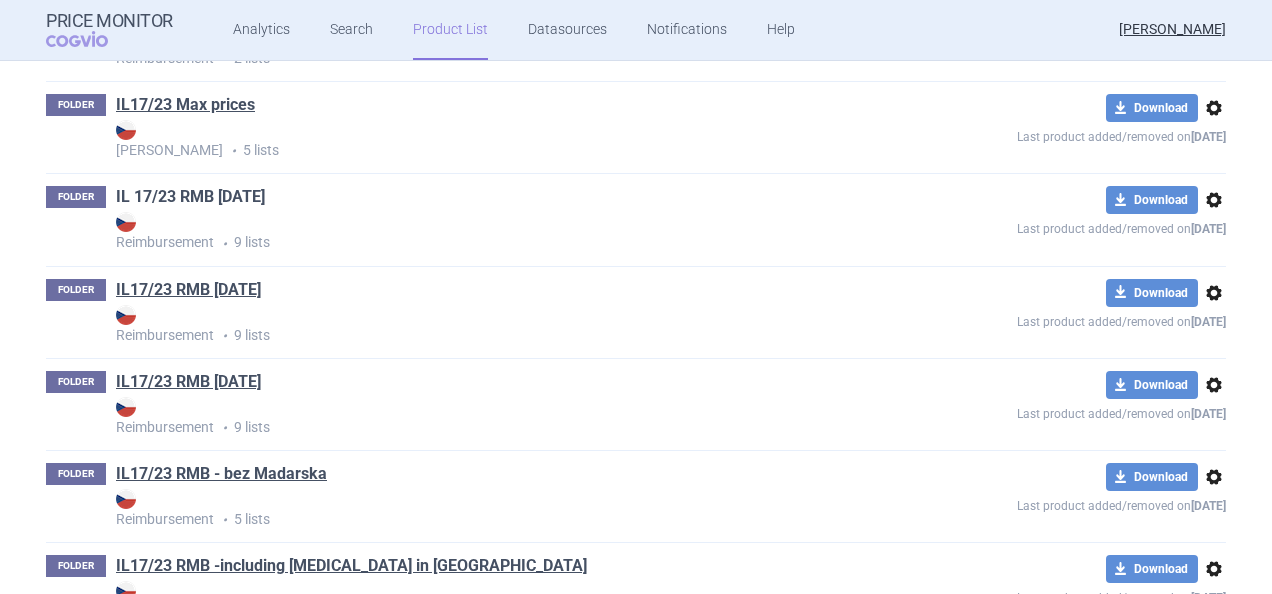 click on "IL 17/23 RMB [DATE]" at bounding box center (190, 197) 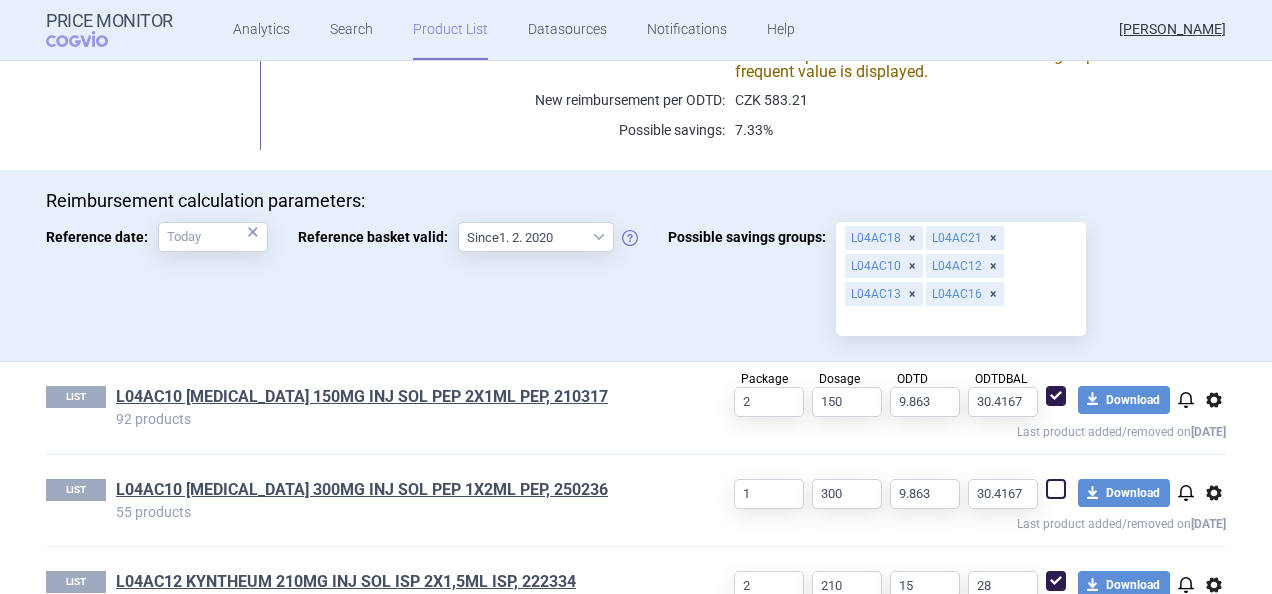 scroll, scrollTop: 845, scrollLeft: 0, axis: vertical 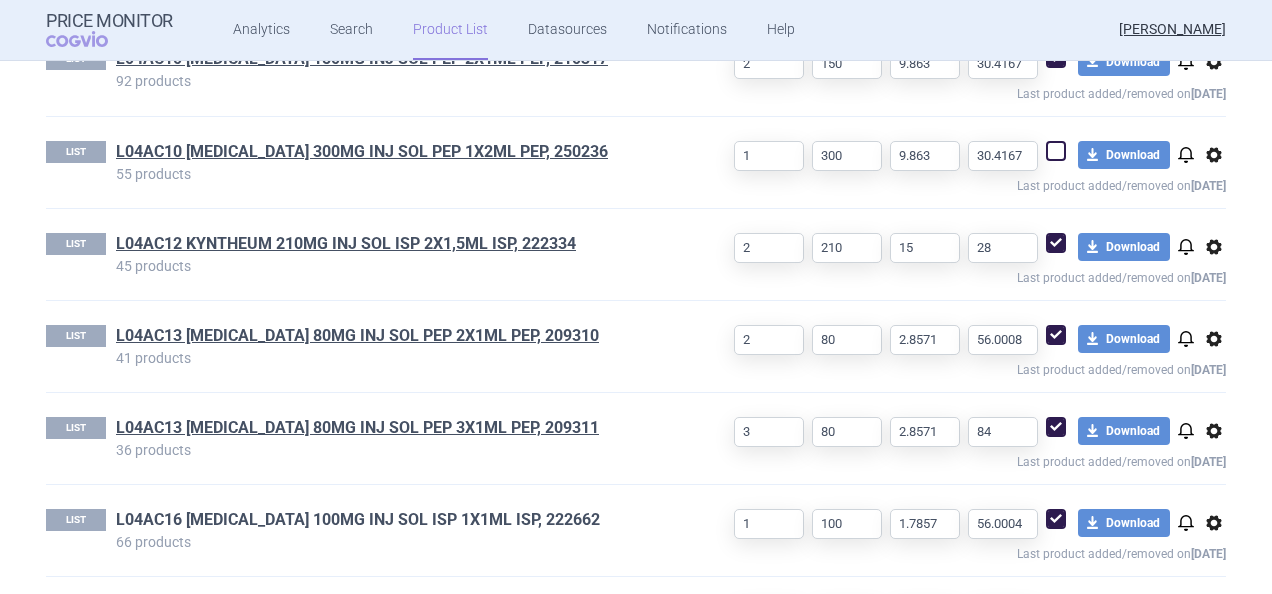 click on "L04AC16 TREMFYA 100MG INJ SOL ISP 1X1ML ISP, 222662" at bounding box center (358, 520) 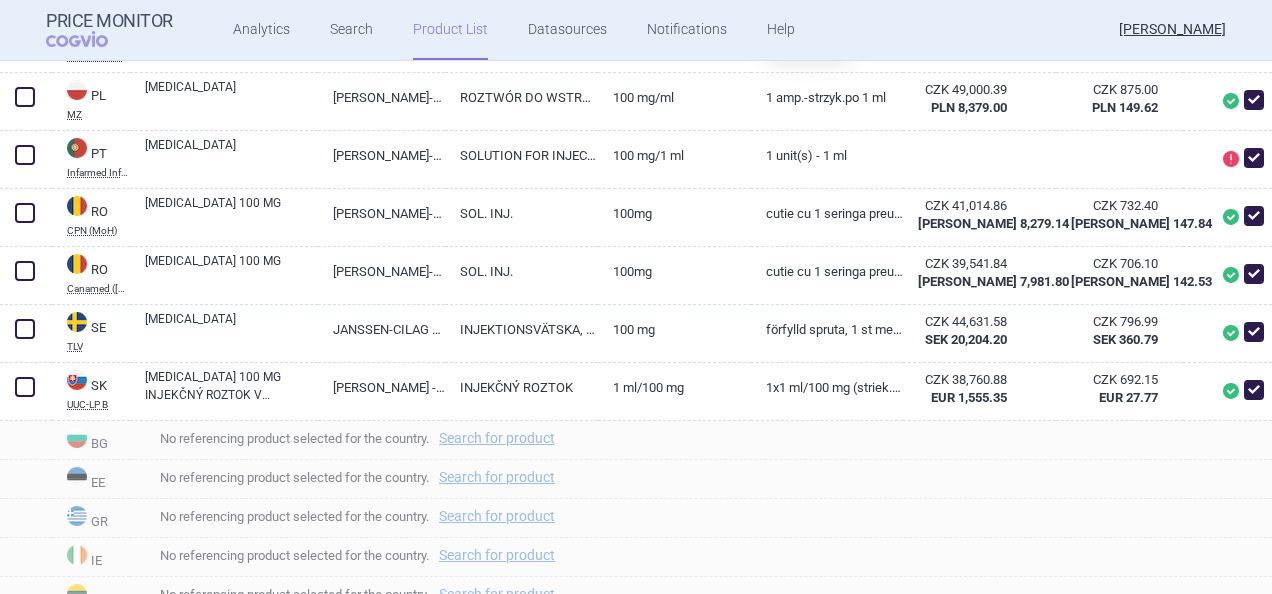 scroll, scrollTop: 2316, scrollLeft: 0, axis: vertical 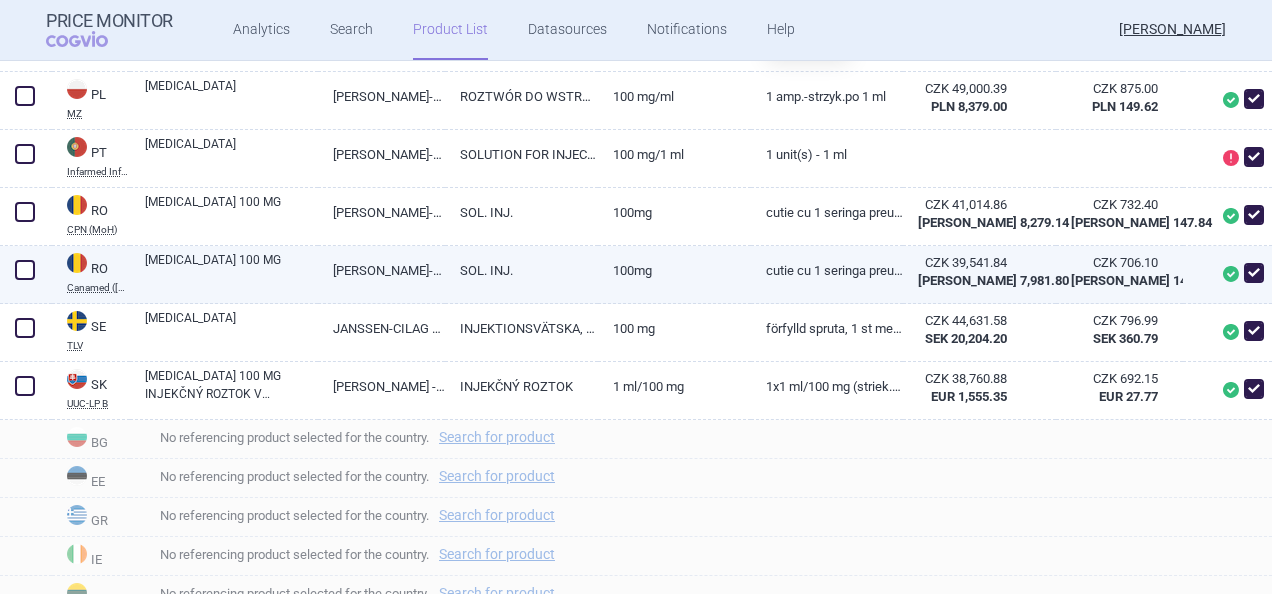 click on "[MEDICAL_DATA] 100 MG" at bounding box center (231, 269) 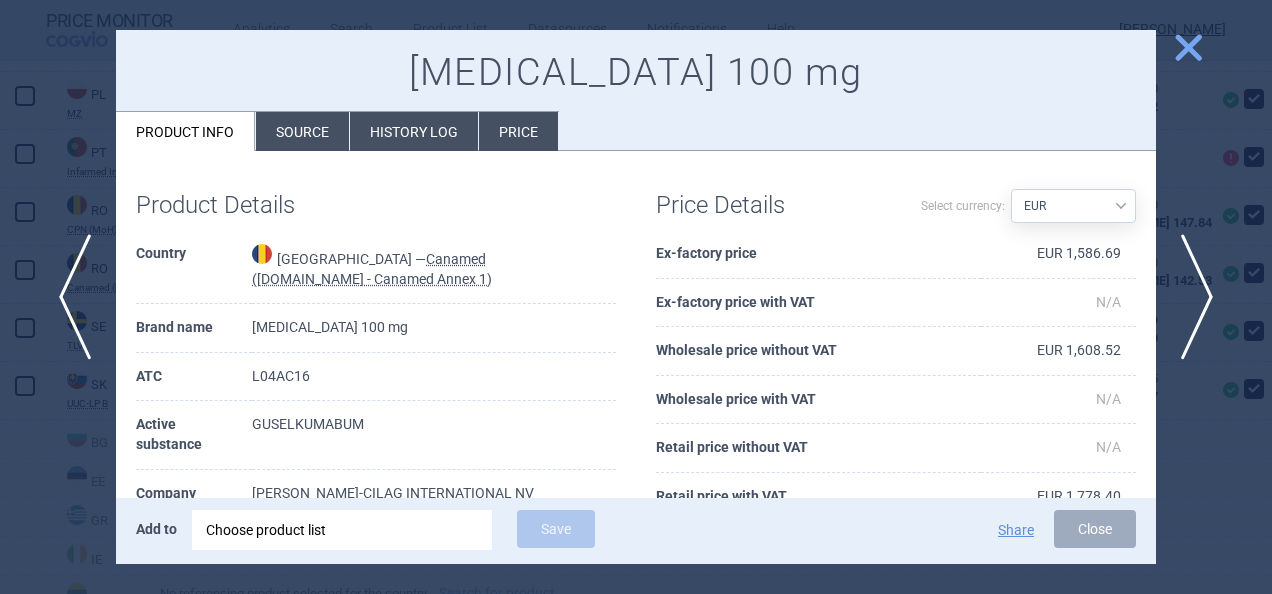 click on "History log" at bounding box center [414, 131] 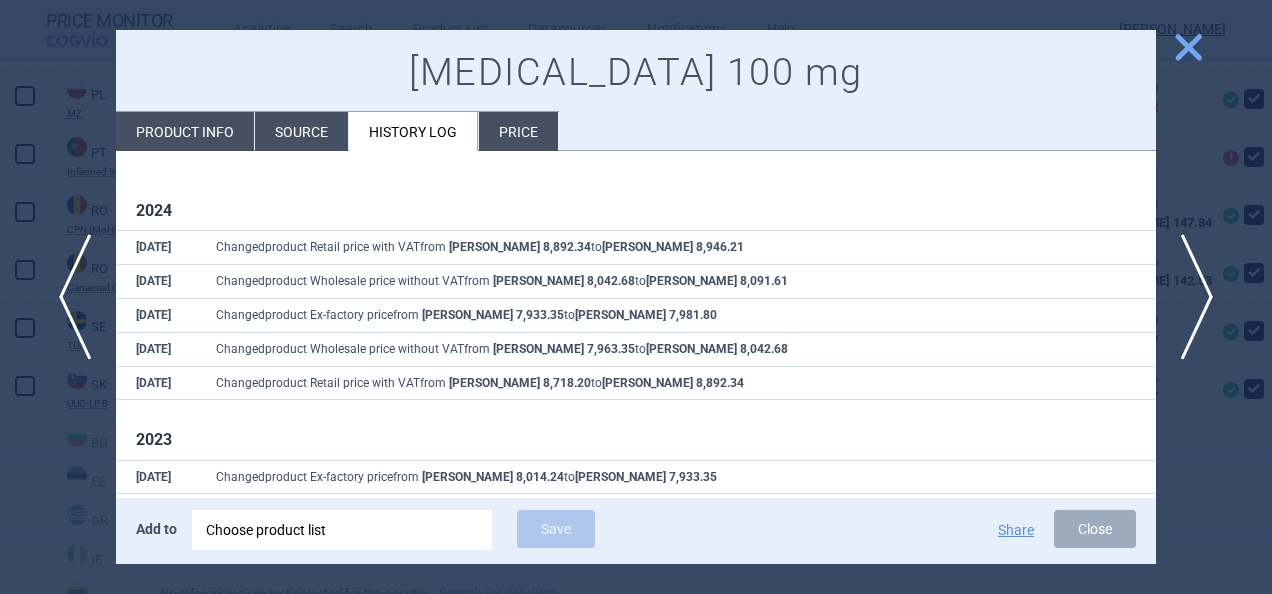 click on "close" at bounding box center [1188, 47] 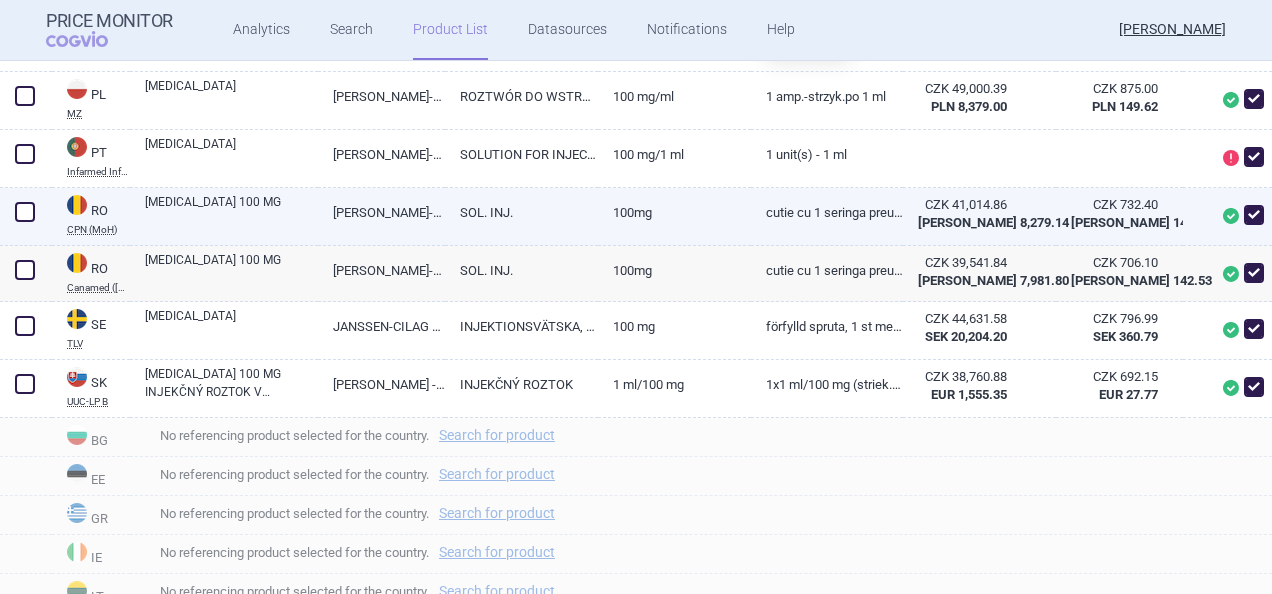 click on "[MEDICAL_DATA] 100 MG" at bounding box center [231, 211] 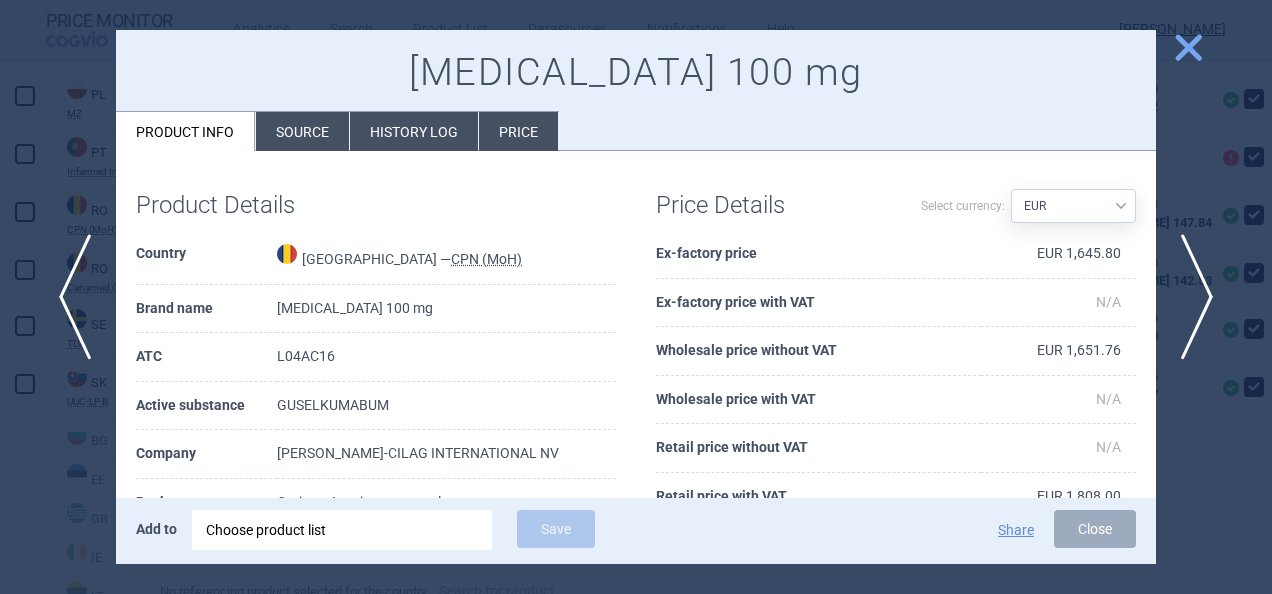 click on "History log" at bounding box center [414, 131] 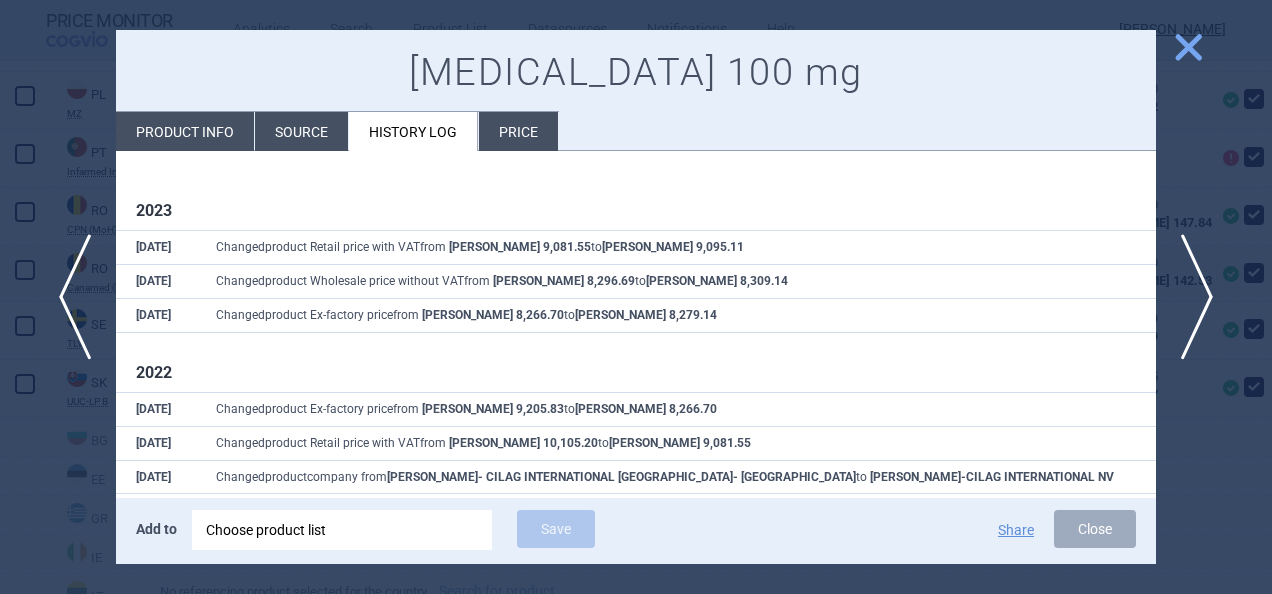 click on "close" at bounding box center [1188, 47] 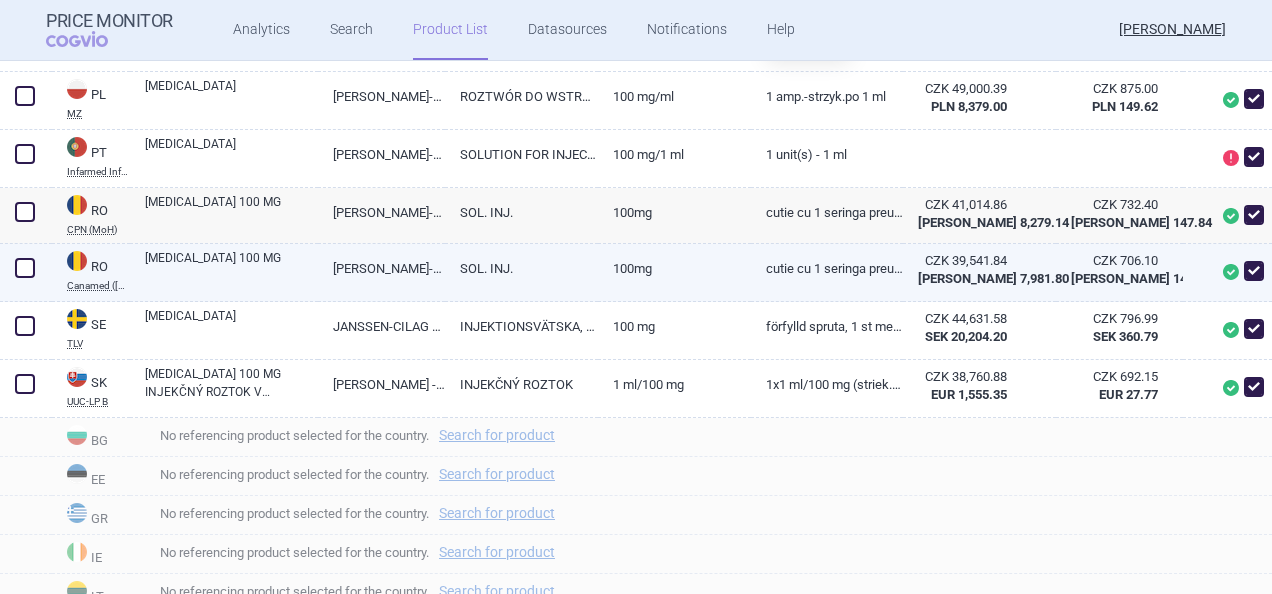 click on "[MEDICAL_DATA] 100 MG" at bounding box center (231, 267) 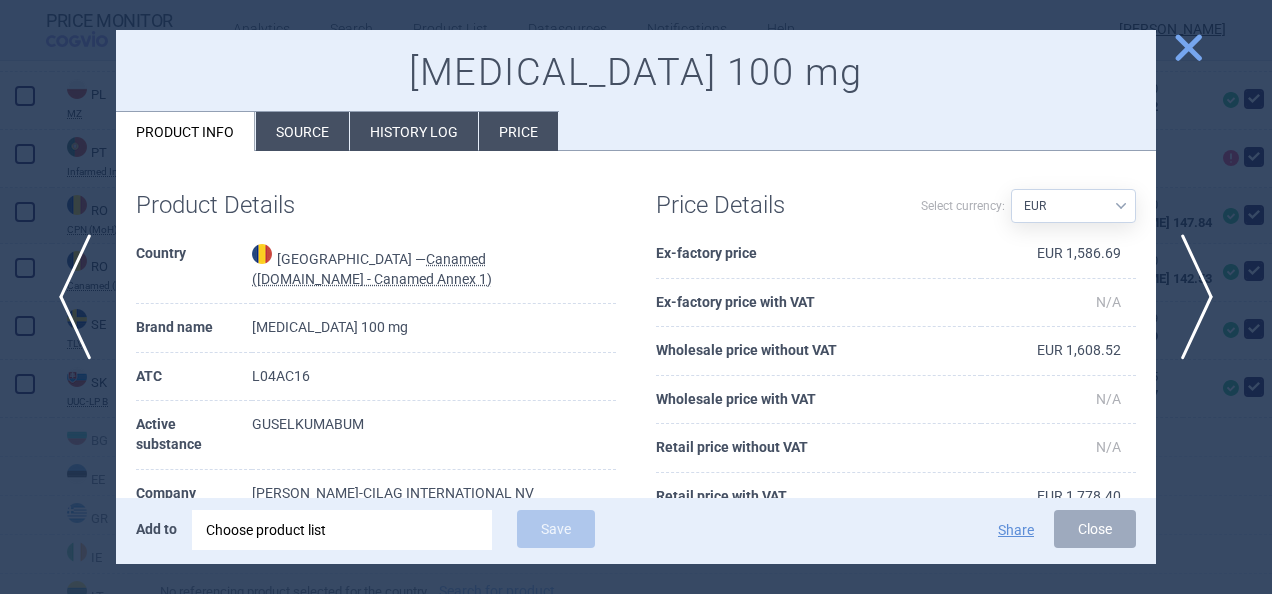 click on "History log" at bounding box center (414, 131) 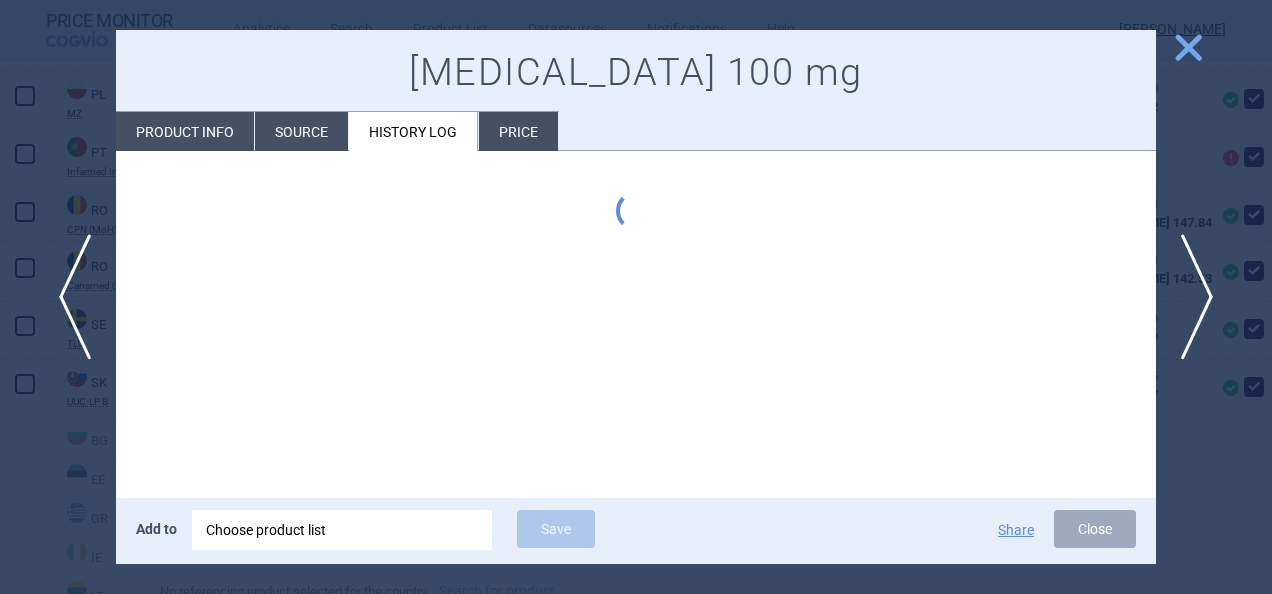 click at bounding box center (636, 211) 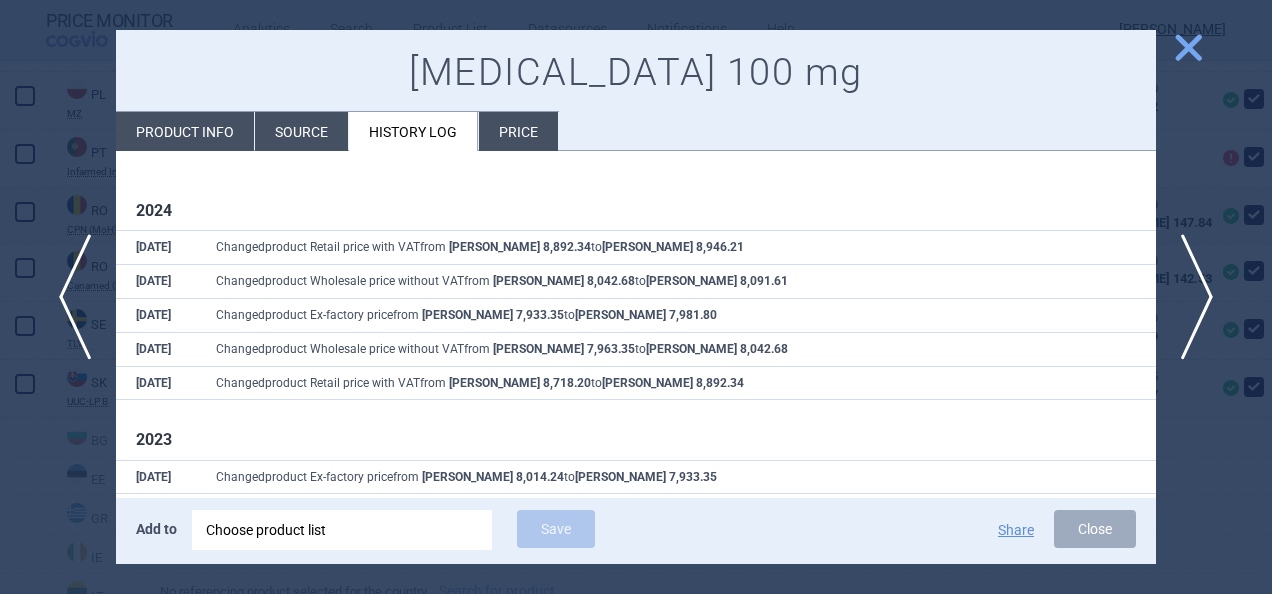 click at bounding box center [636, 297] 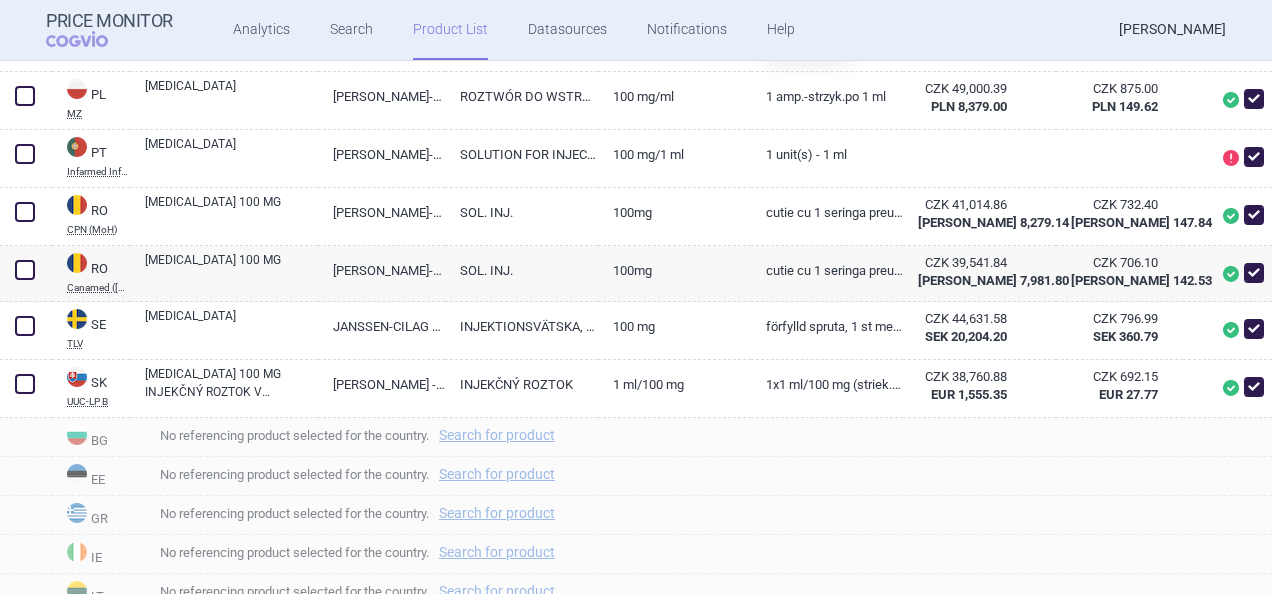 click on "[PERSON_NAME]" at bounding box center (1172, 30) 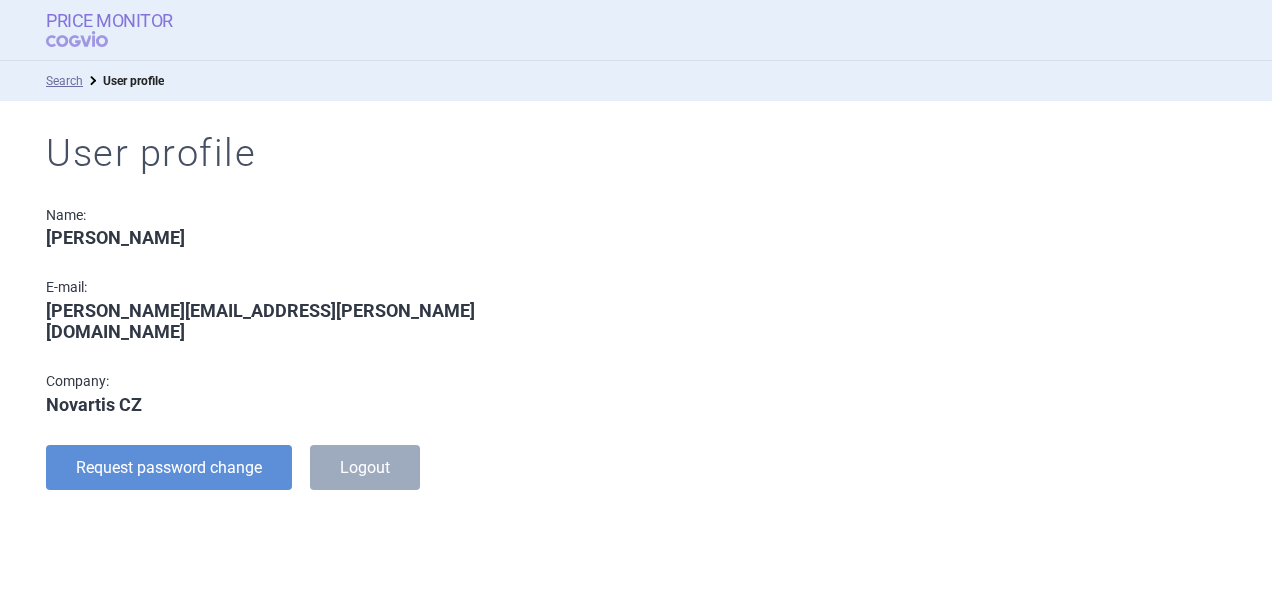 click on "COGVIO" at bounding box center (91, 39) 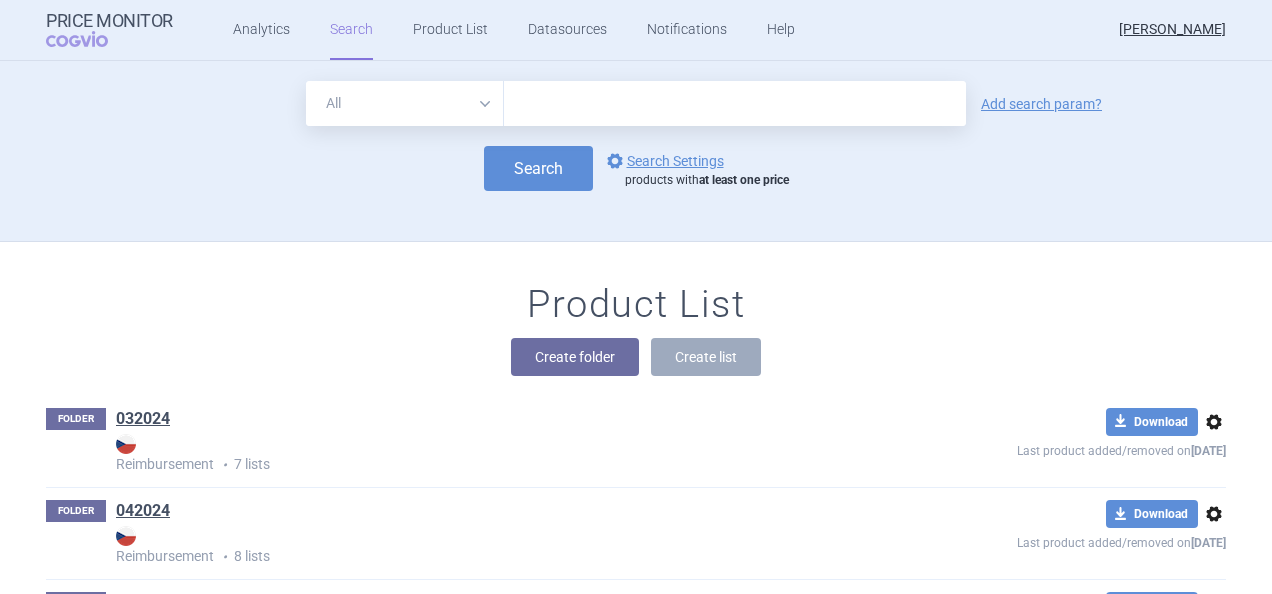 click at bounding box center [735, 103] 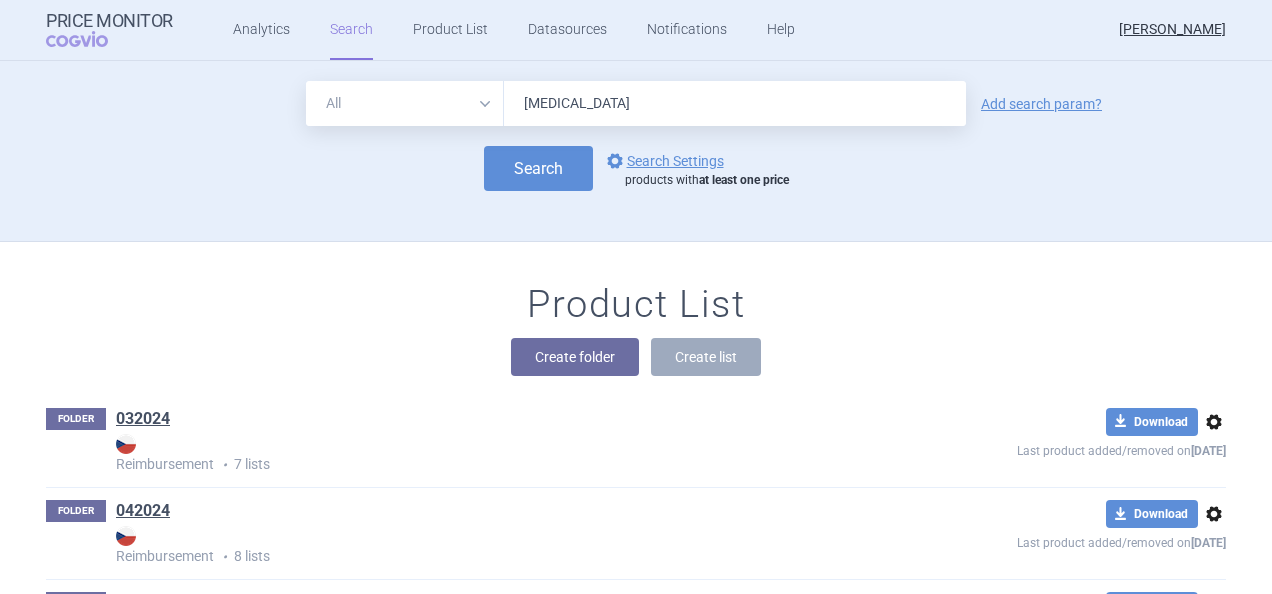 type on "tremfya" 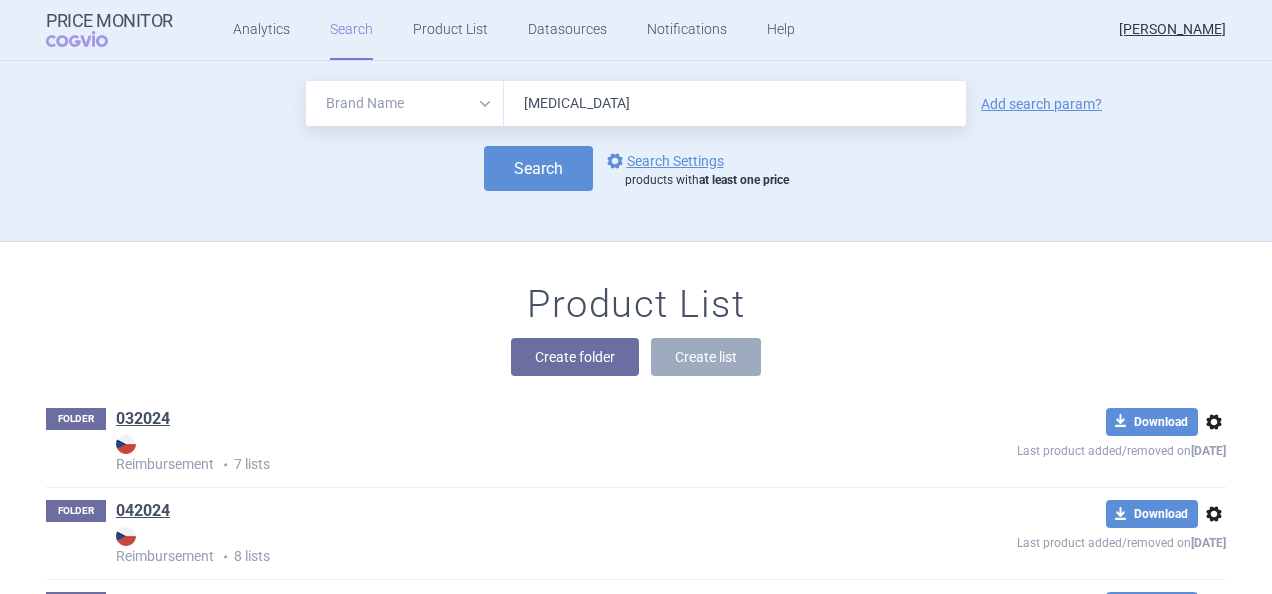 click on "All Brand Name ATC Company Active Substance Country Newer than" at bounding box center (405, 103) 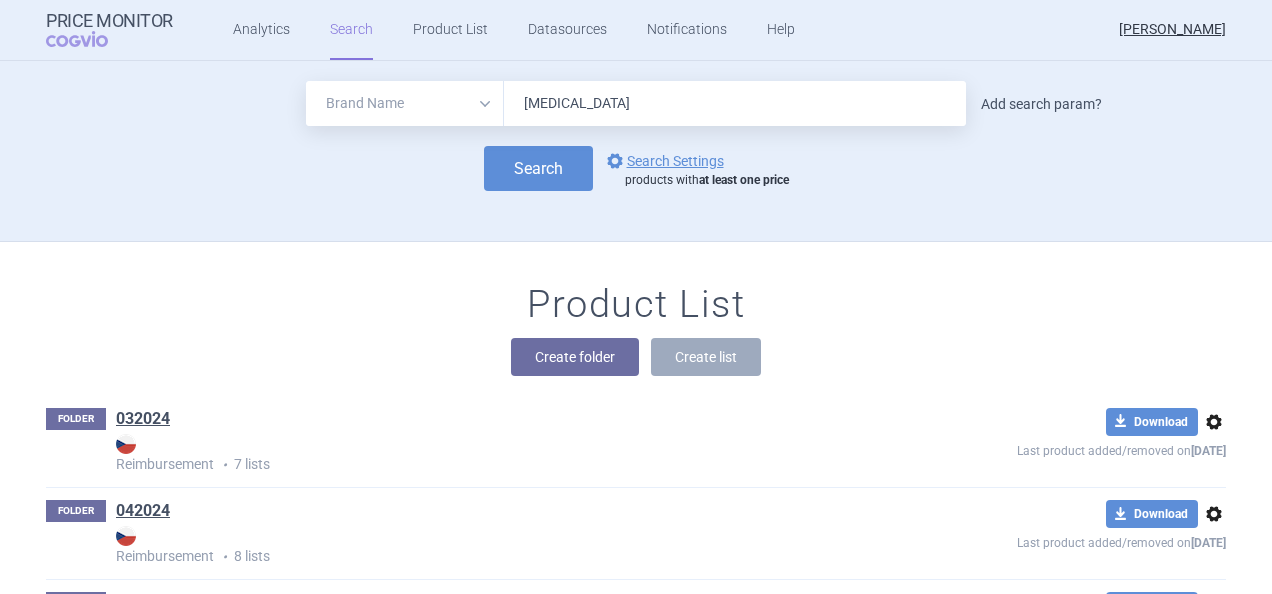 click on "Add search param?" at bounding box center [1041, 104] 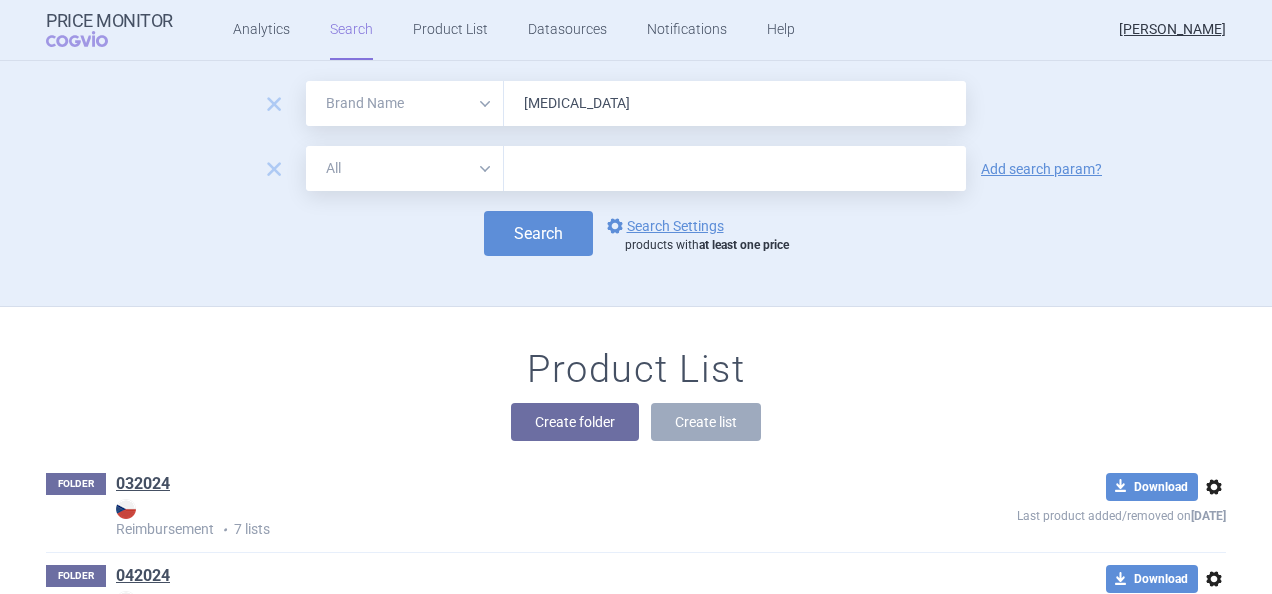 click at bounding box center [735, 168] 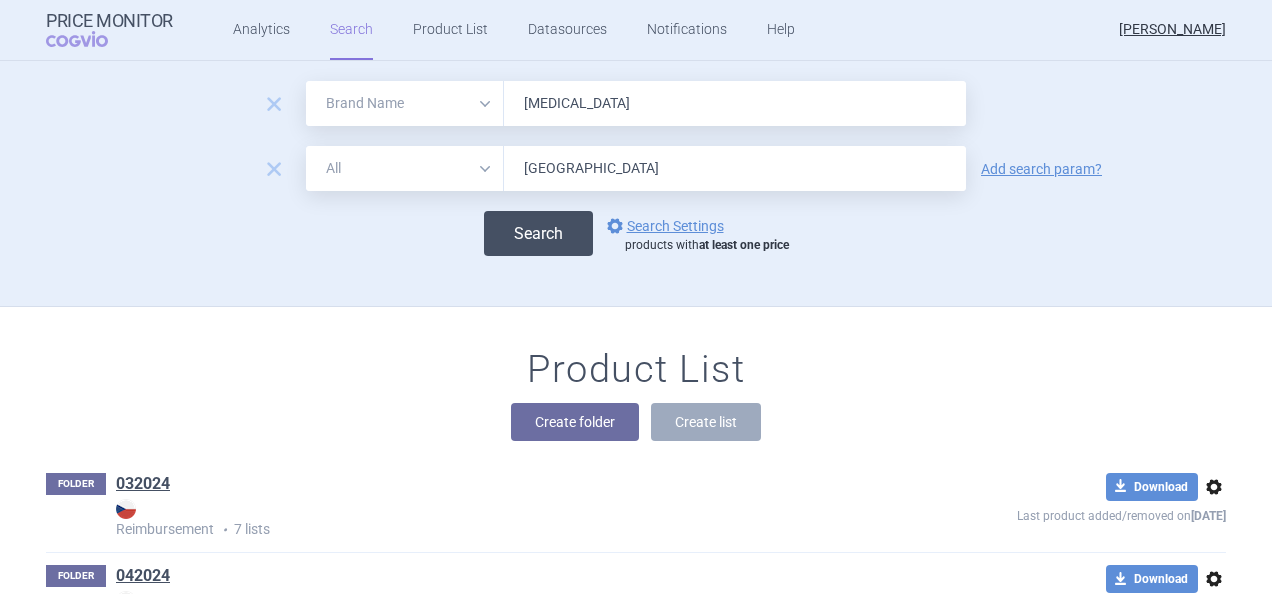 type on "romania" 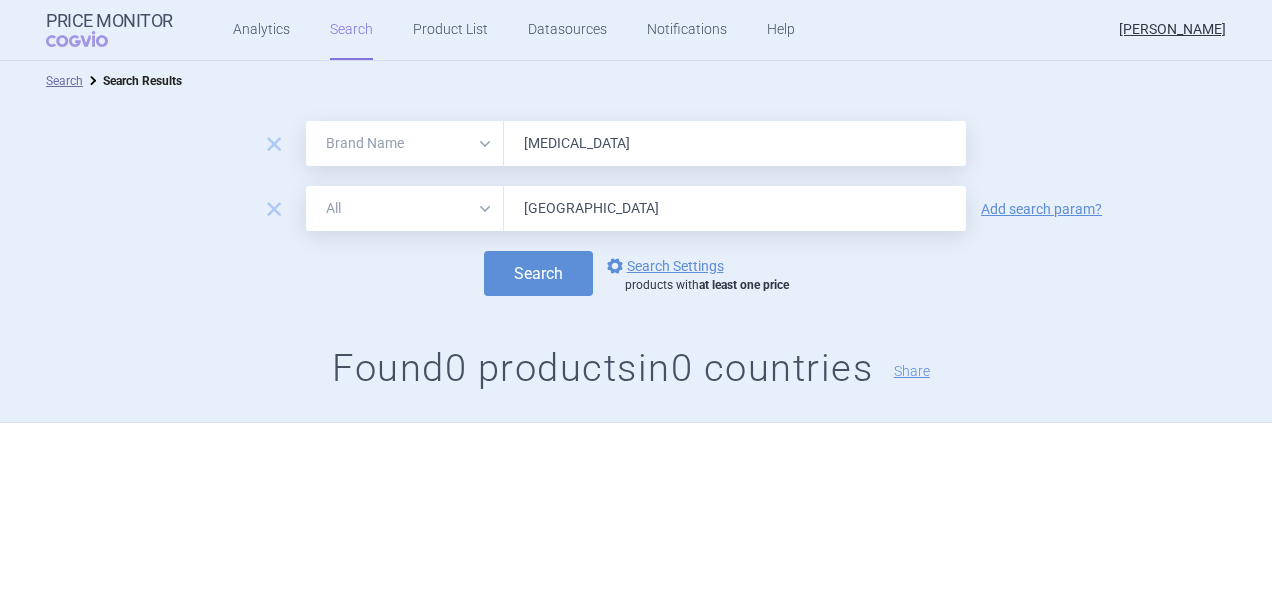 click on "All Brand Name ATC Company Active Substance Country Newer than" at bounding box center (405, 208) 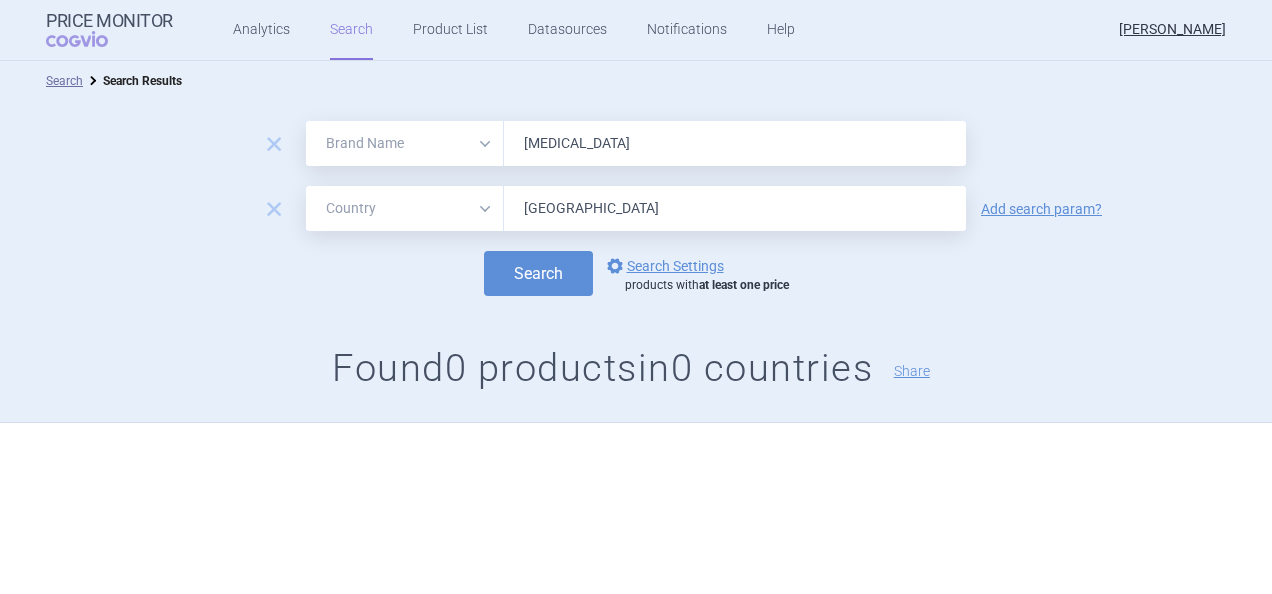 click on "All Brand Name ATC Company Active Substance Country Newer than" at bounding box center [405, 208] 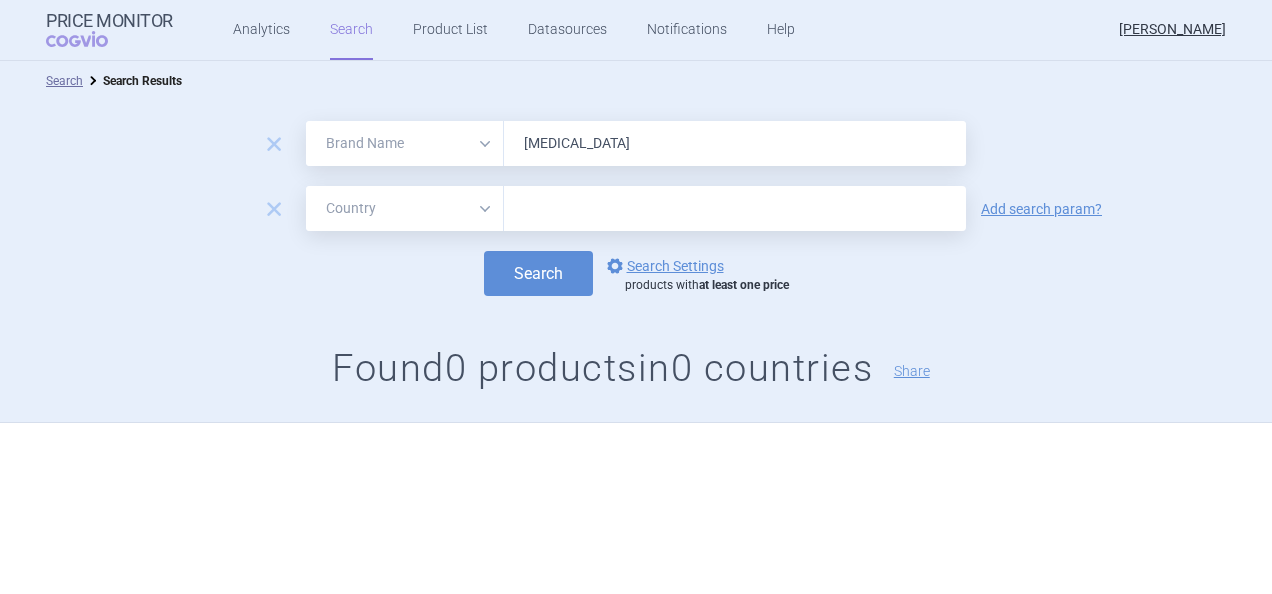 click at bounding box center [735, 209] 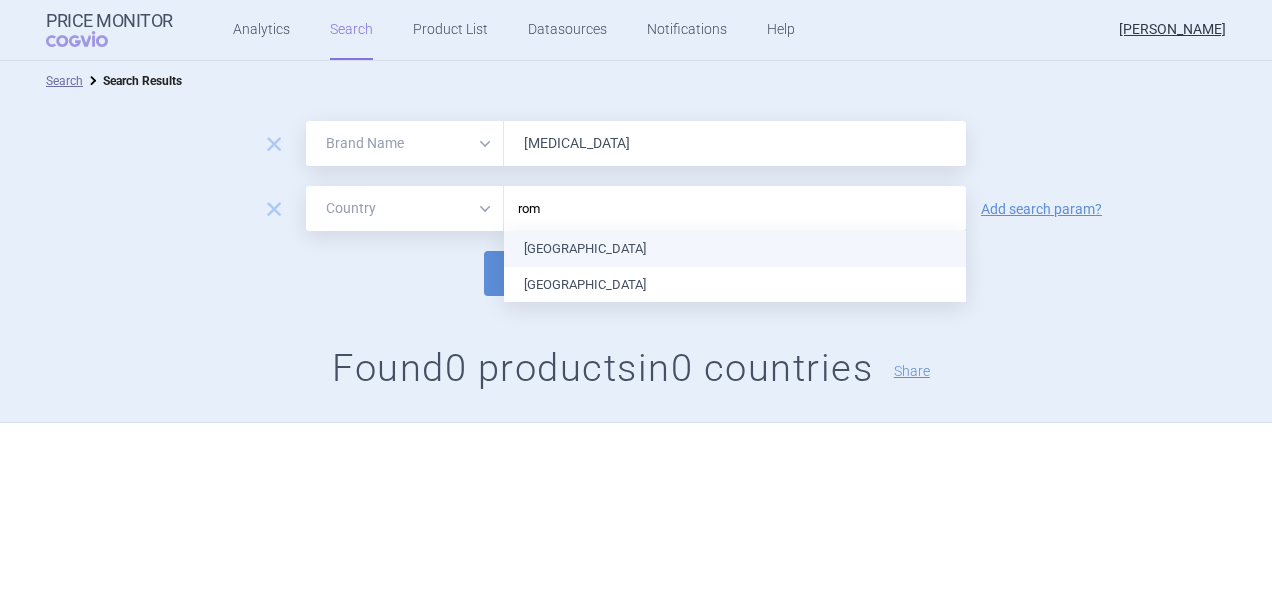 type on "roma" 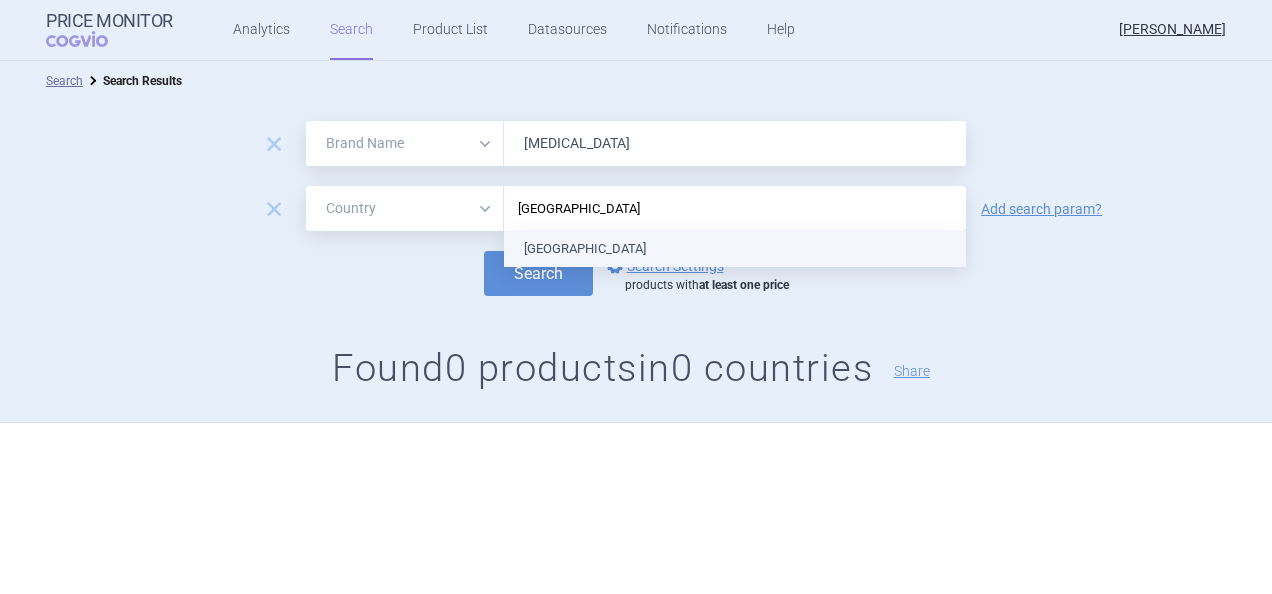 type 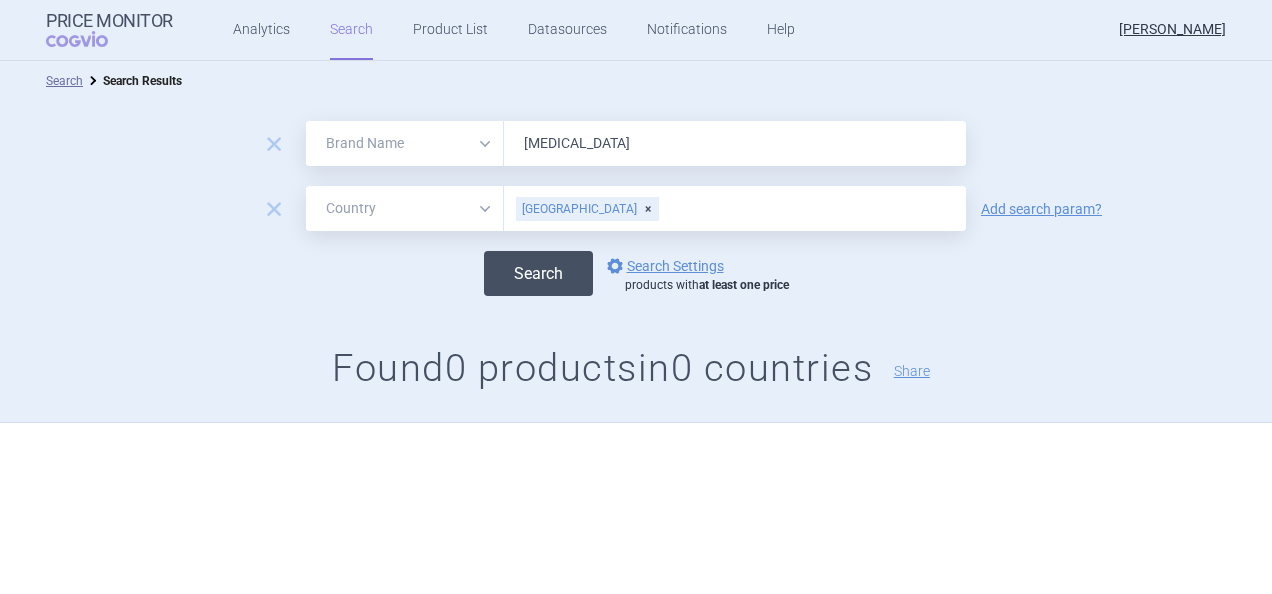 click on "Search" at bounding box center (538, 273) 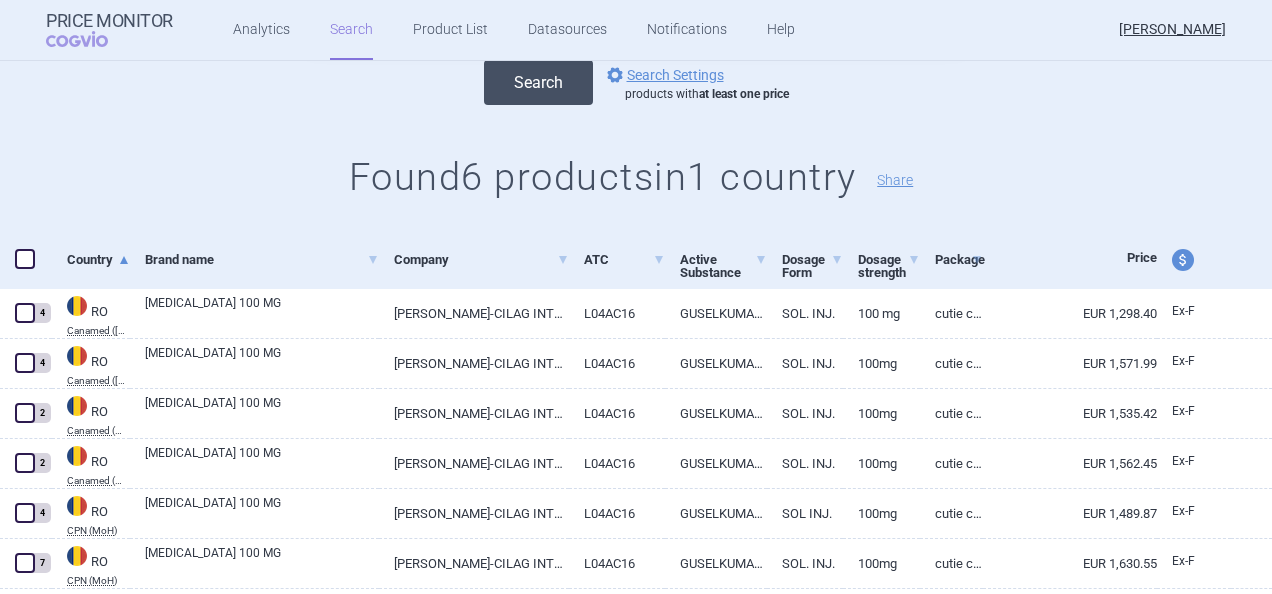 scroll, scrollTop: 250, scrollLeft: 0, axis: vertical 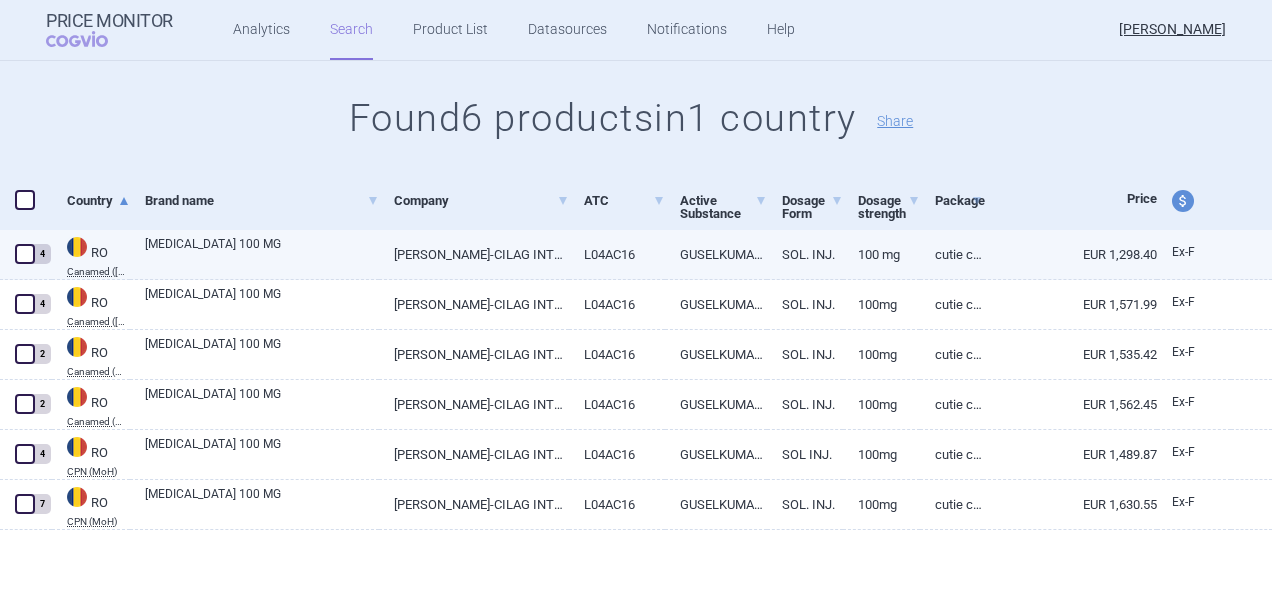 click on "[PERSON_NAME]-CILAG INTERNATIONAL NV" at bounding box center [474, 254] 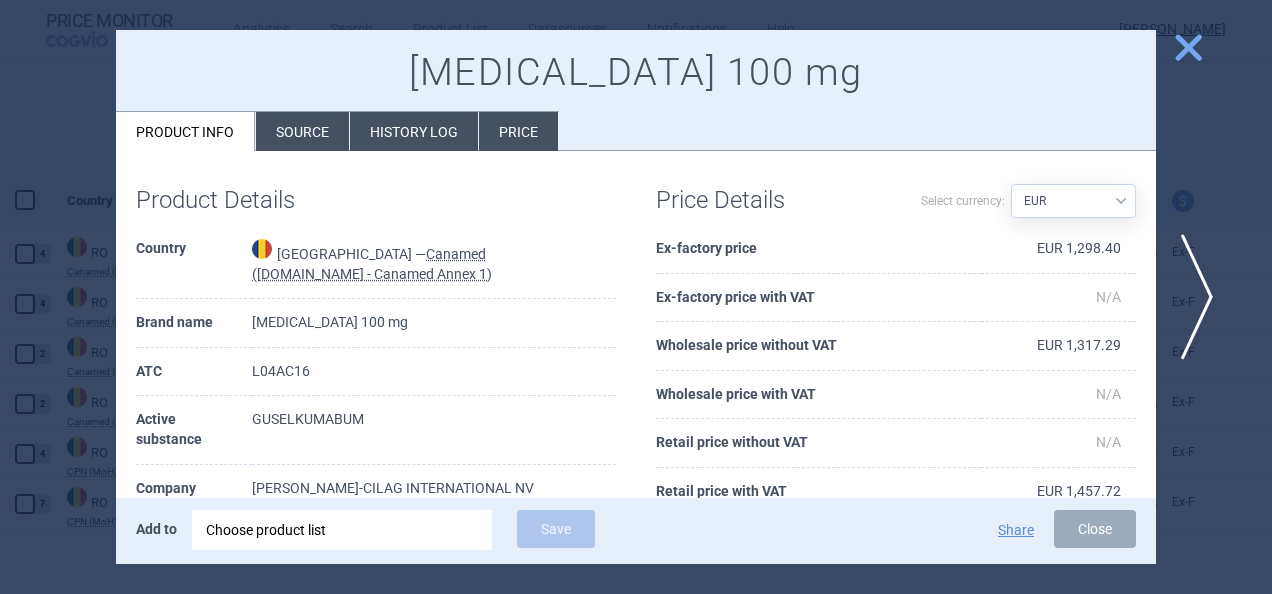 scroll, scrollTop: 0, scrollLeft: 0, axis: both 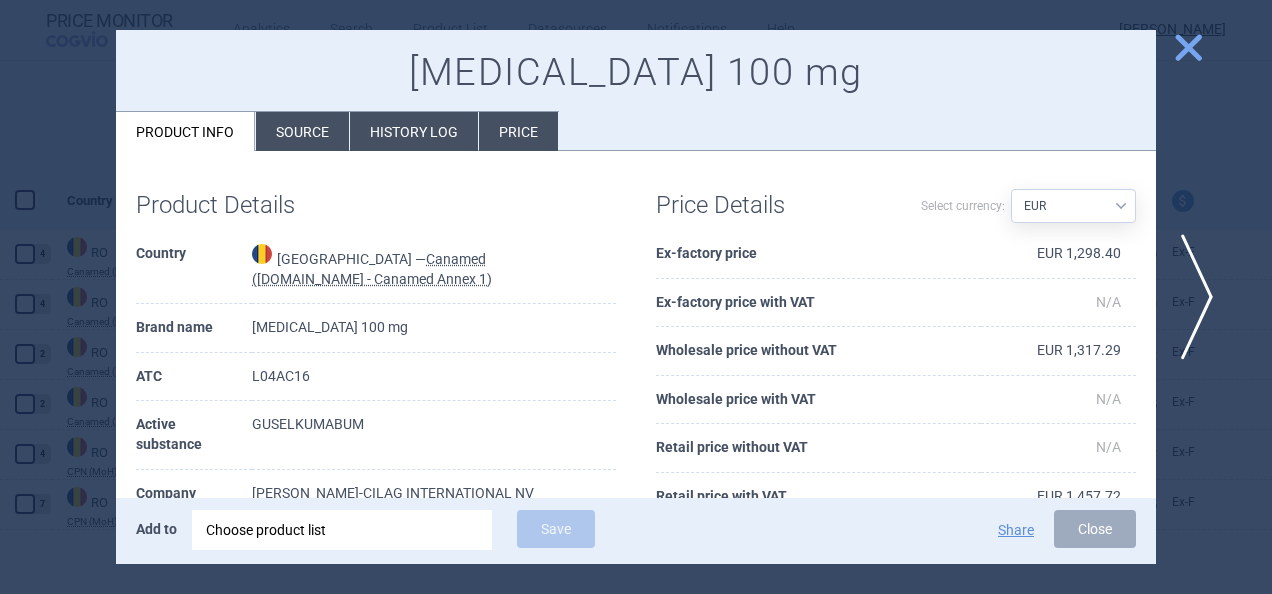click on "Price" at bounding box center (518, 131) 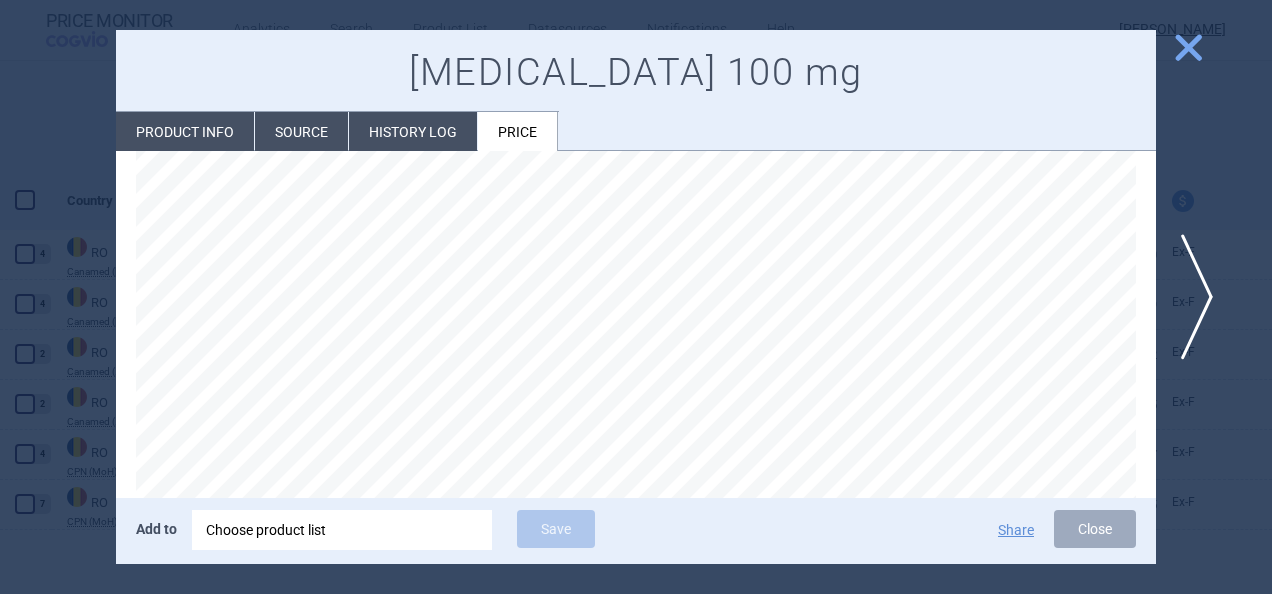 scroll, scrollTop: 81, scrollLeft: 0, axis: vertical 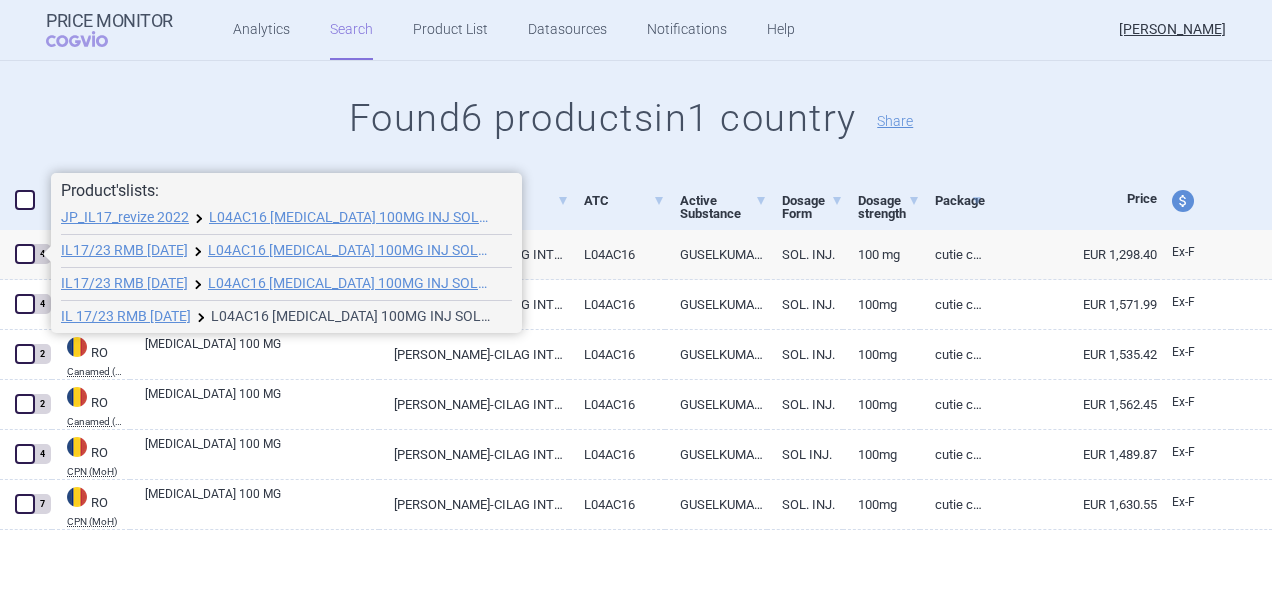 click on "L04AC16 [MEDICAL_DATA] 100MG INJ SOL PEP 1X1ML PEP, 238352" at bounding box center (351, 316) 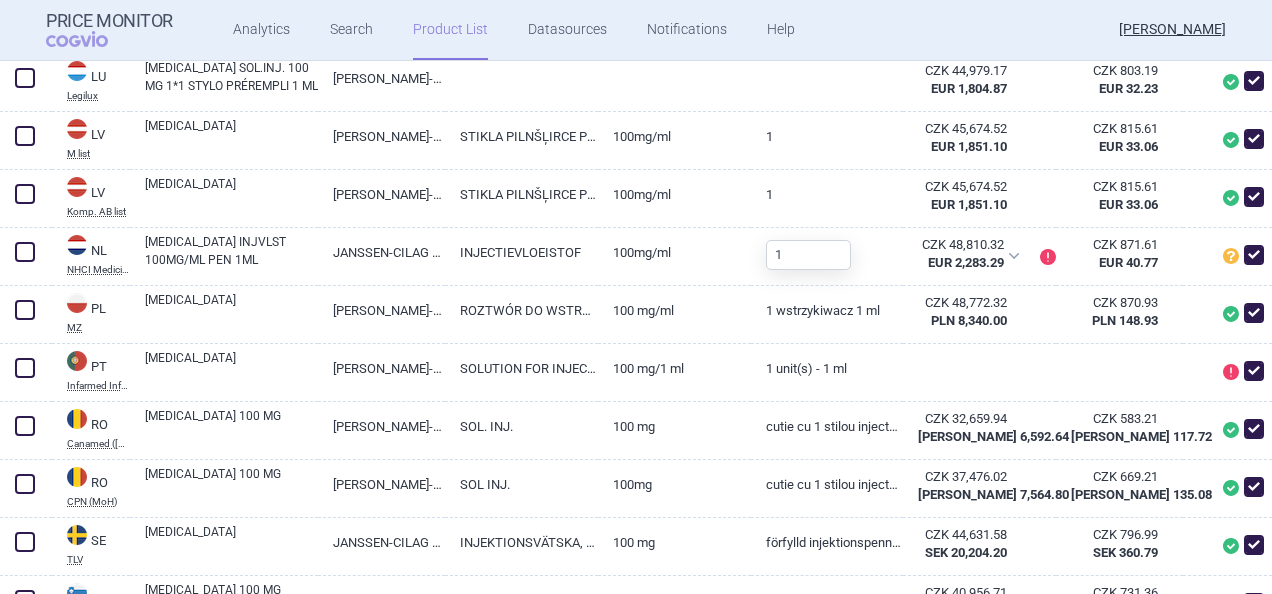 scroll, scrollTop: 2392, scrollLeft: 0, axis: vertical 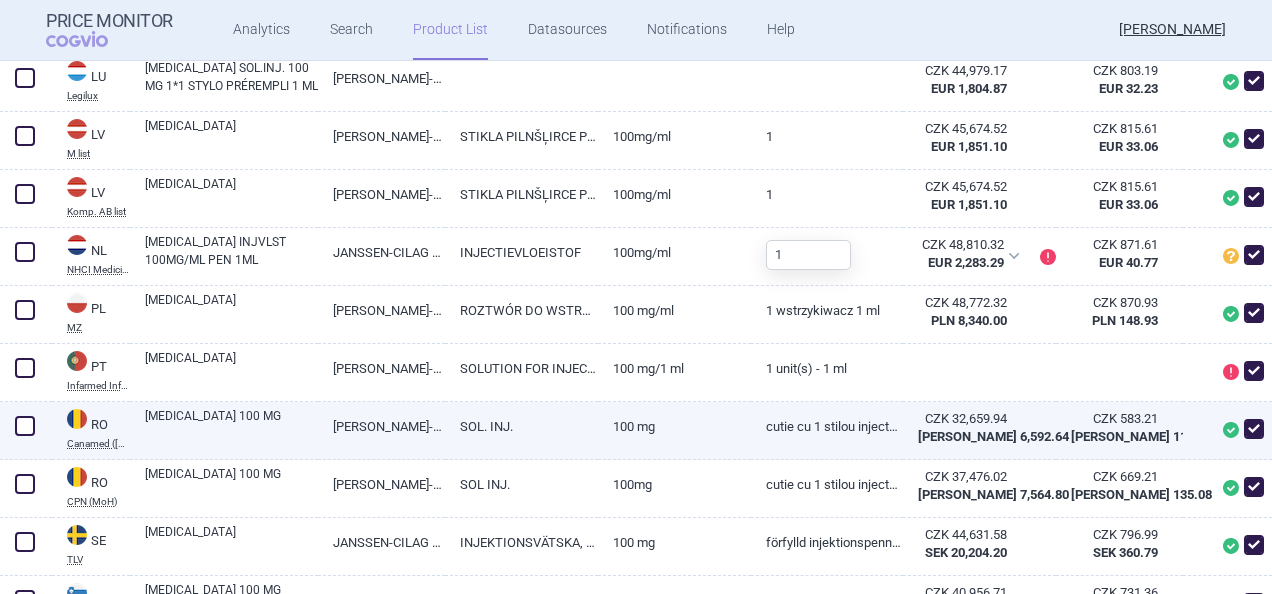 click on "[MEDICAL_DATA] 100 MG" at bounding box center (231, 425) 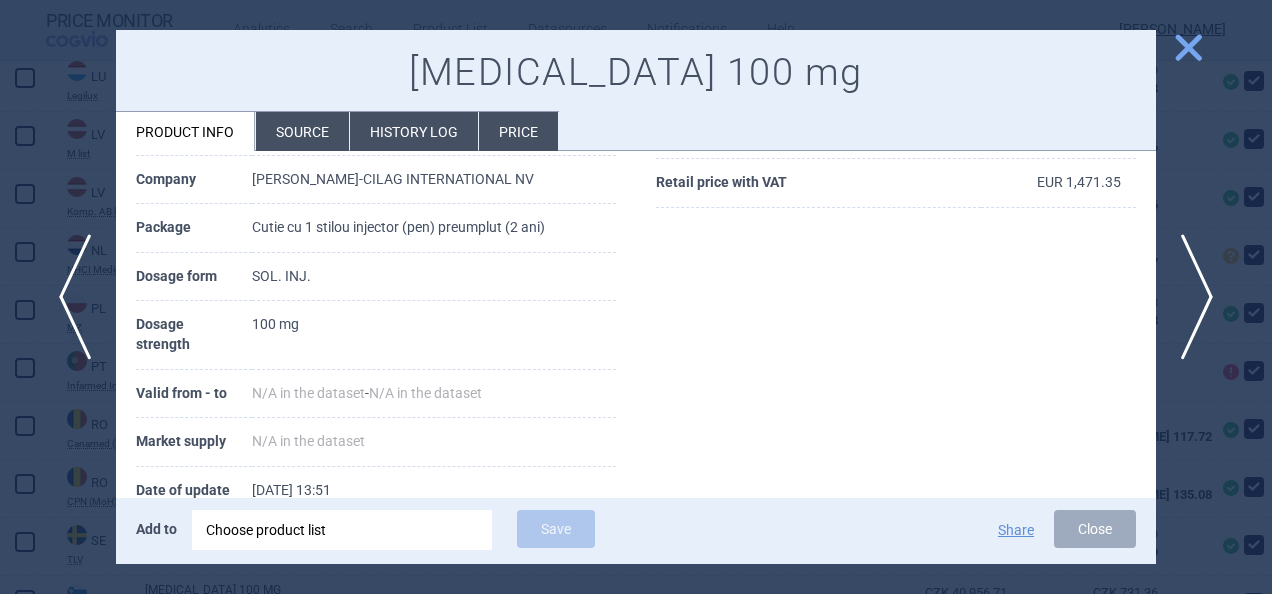 scroll, scrollTop: 373, scrollLeft: 0, axis: vertical 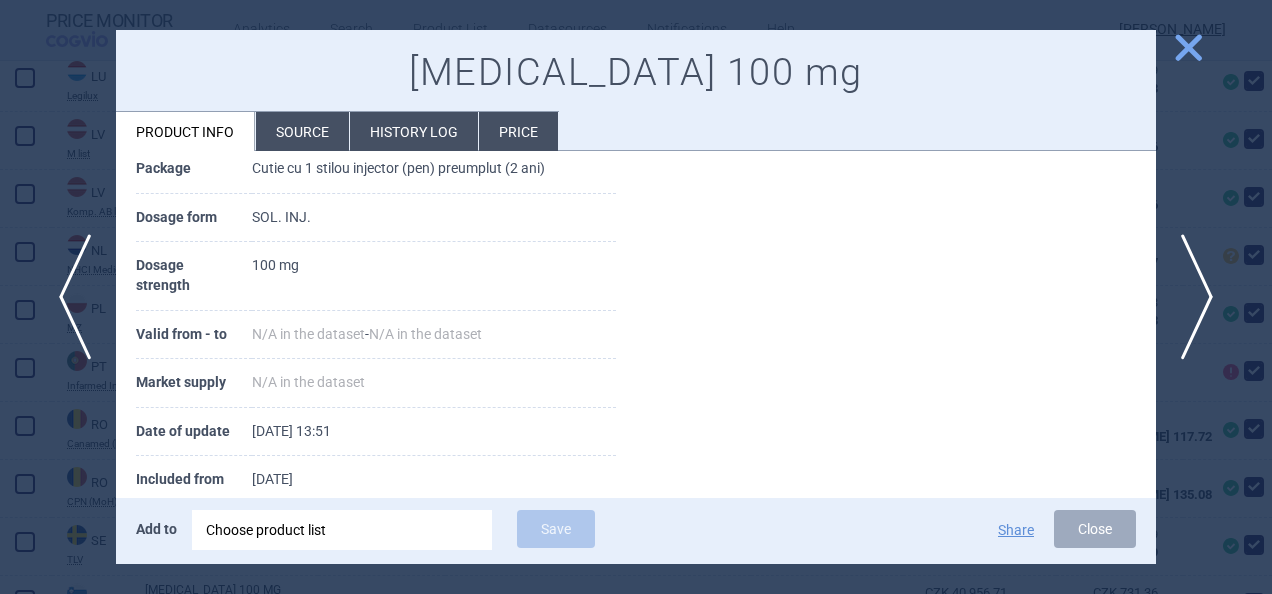 click on "TREMFYA 100 mg Product info Source History log Price" at bounding box center (636, 91) 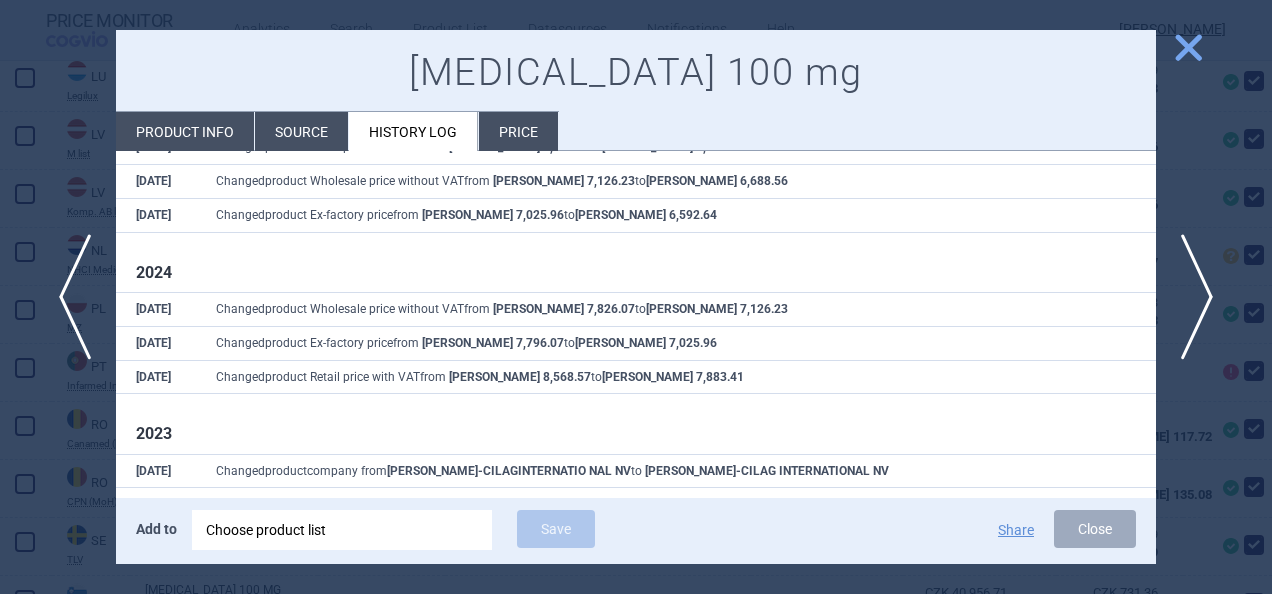 scroll, scrollTop: 0, scrollLeft: 0, axis: both 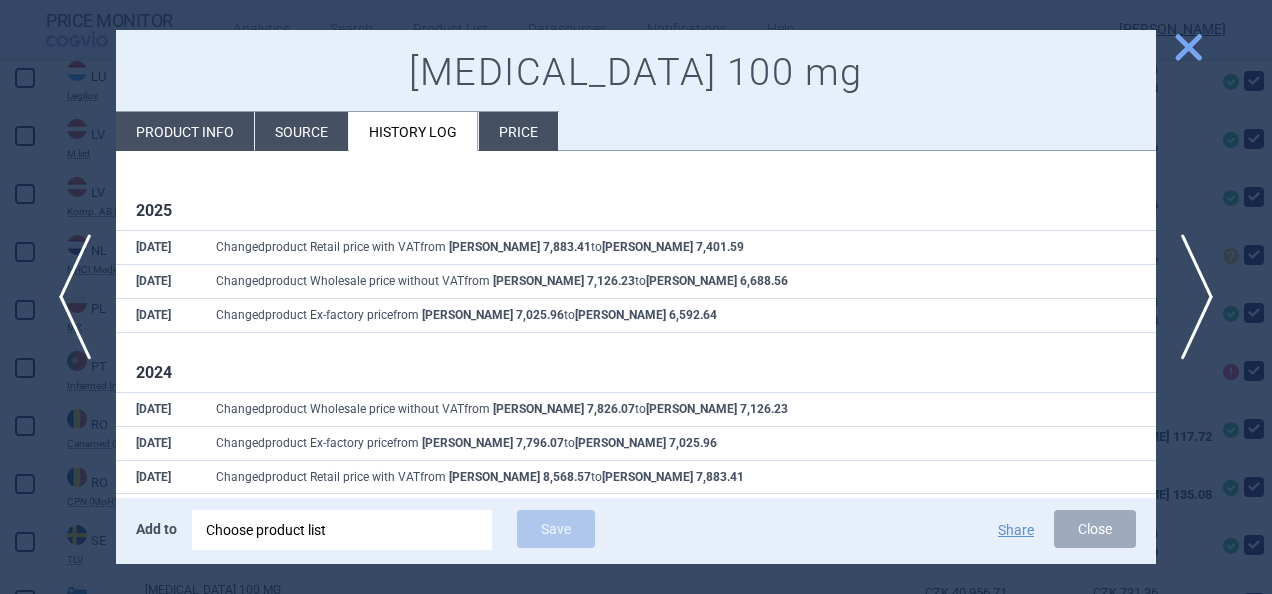 click on "close" at bounding box center [1188, 47] 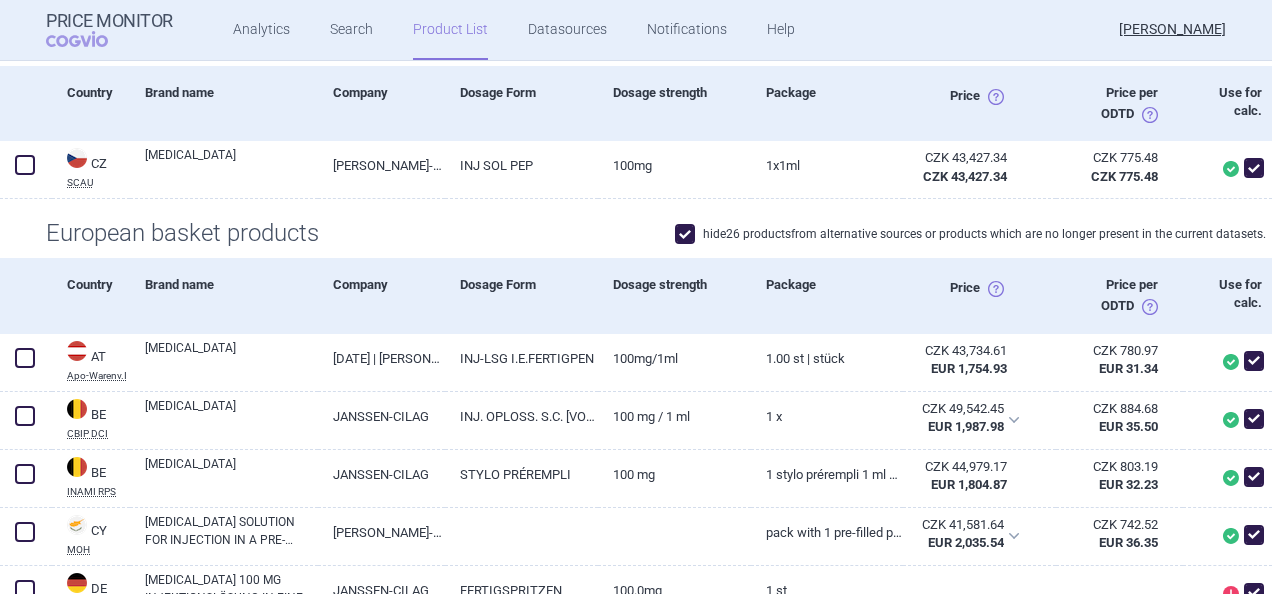scroll, scrollTop: 0, scrollLeft: 0, axis: both 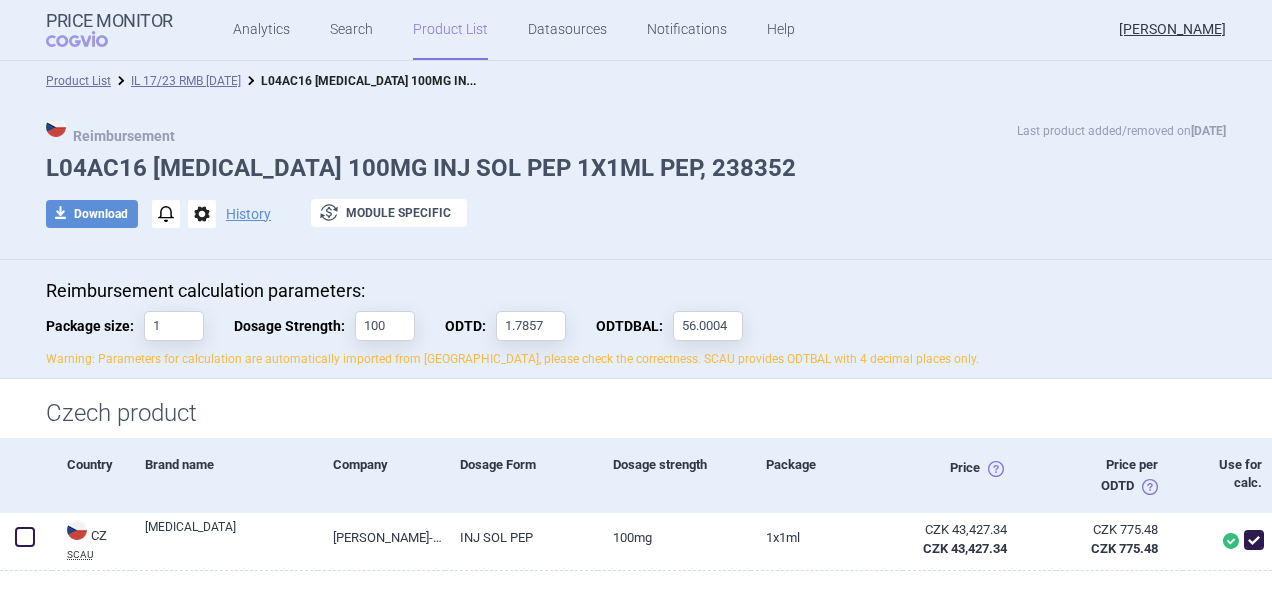 click on "Reimbursement calculation parameters:" at bounding box center (636, 291) 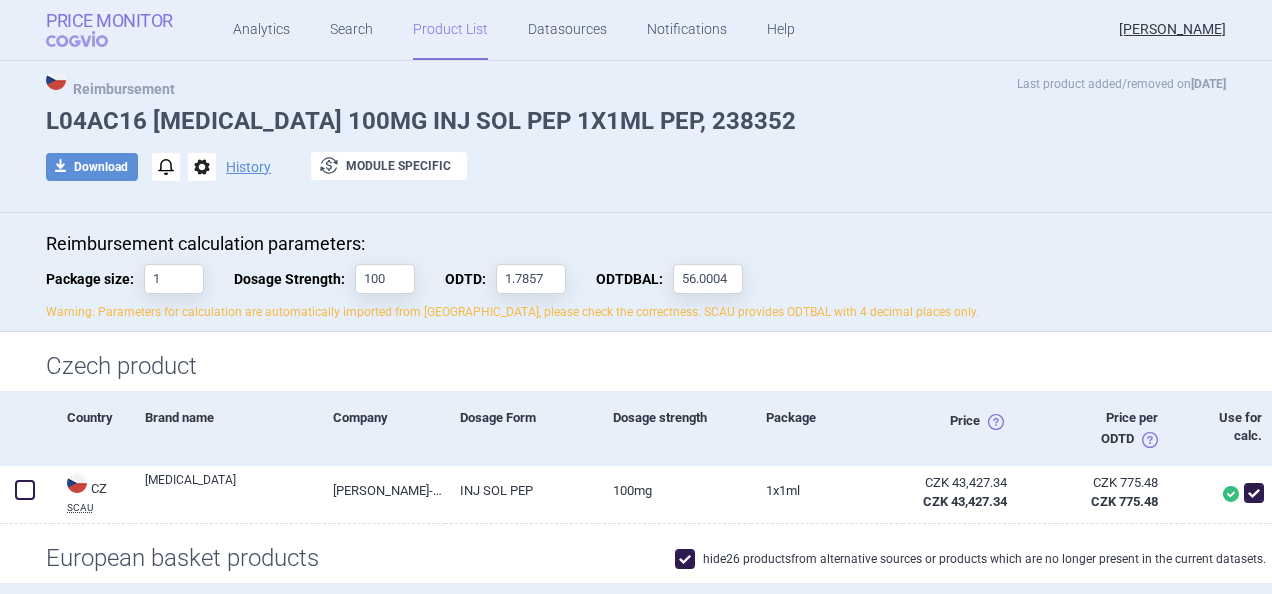 click on "Price Monitor" at bounding box center (109, 21) 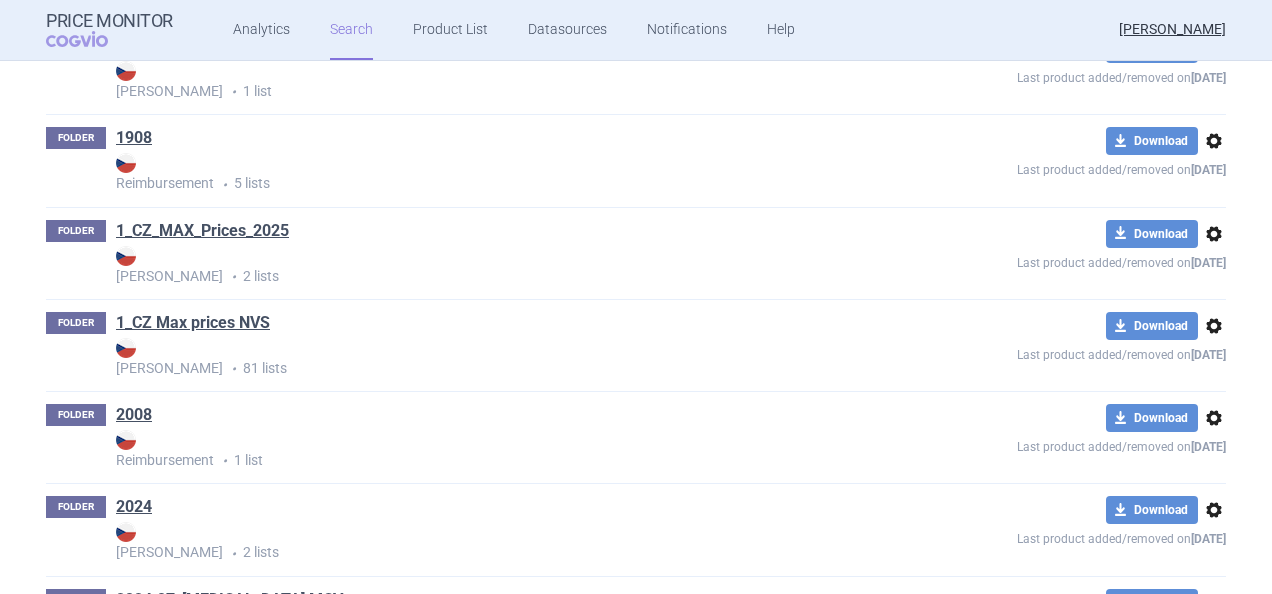 scroll, scrollTop: 1107, scrollLeft: 0, axis: vertical 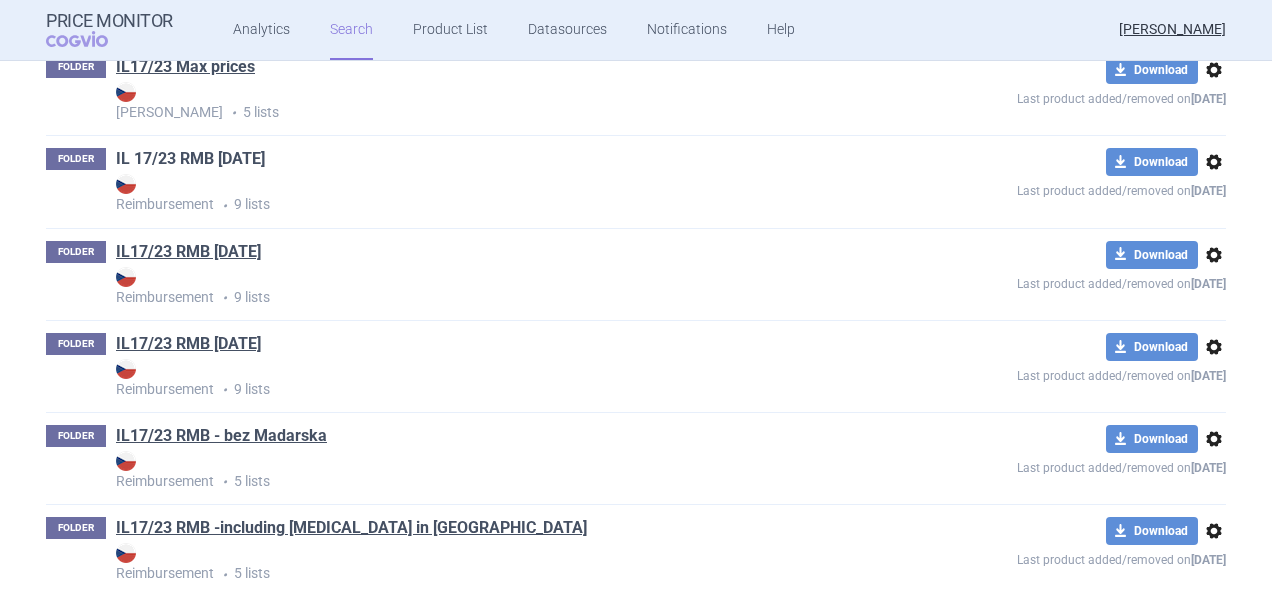 click on "IL 17/23 RMB [DATE]" at bounding box center [190, 159] 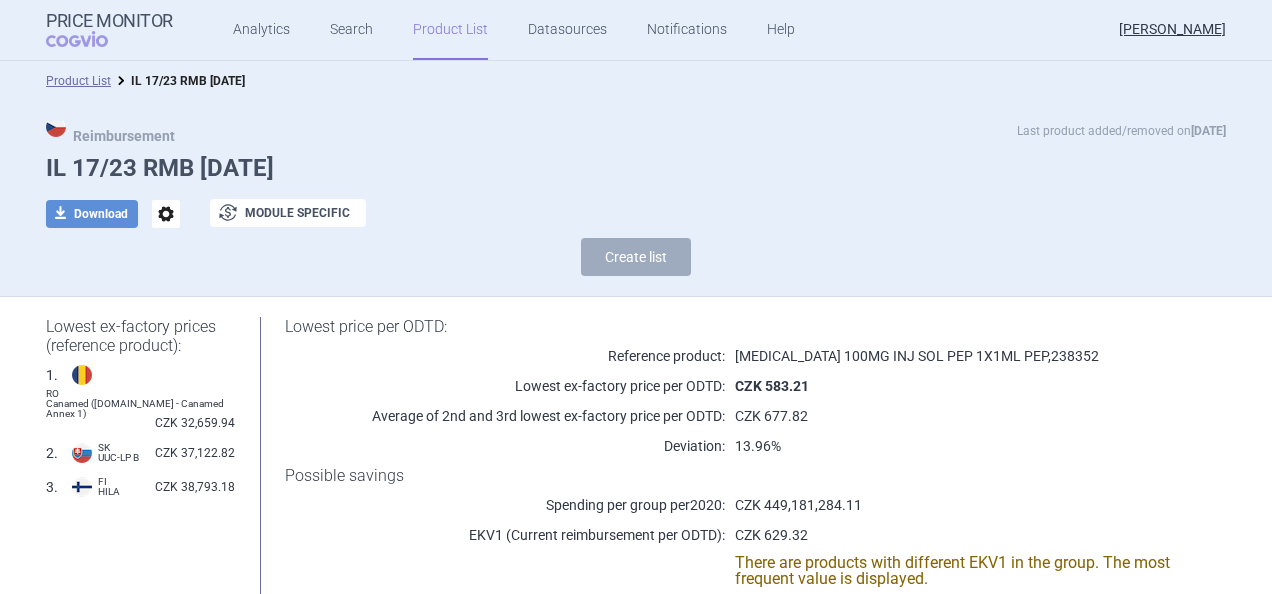 select on "2020-02-01" 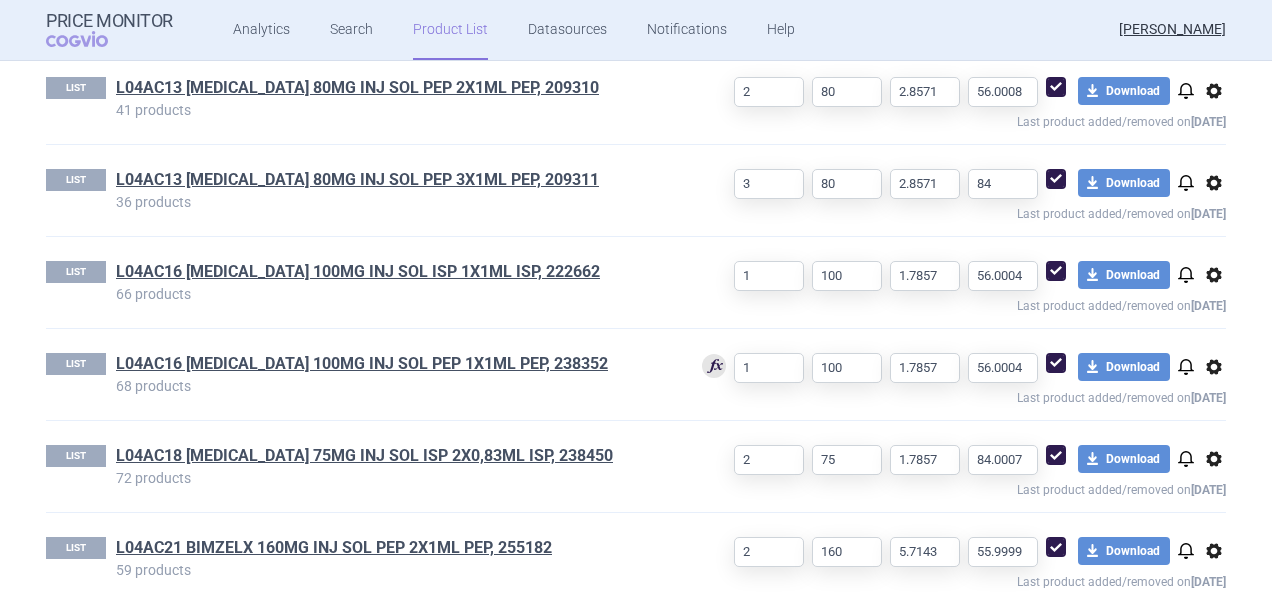 scroll, scrollTop: 1095, scrollLeft: 0, axis: vertical 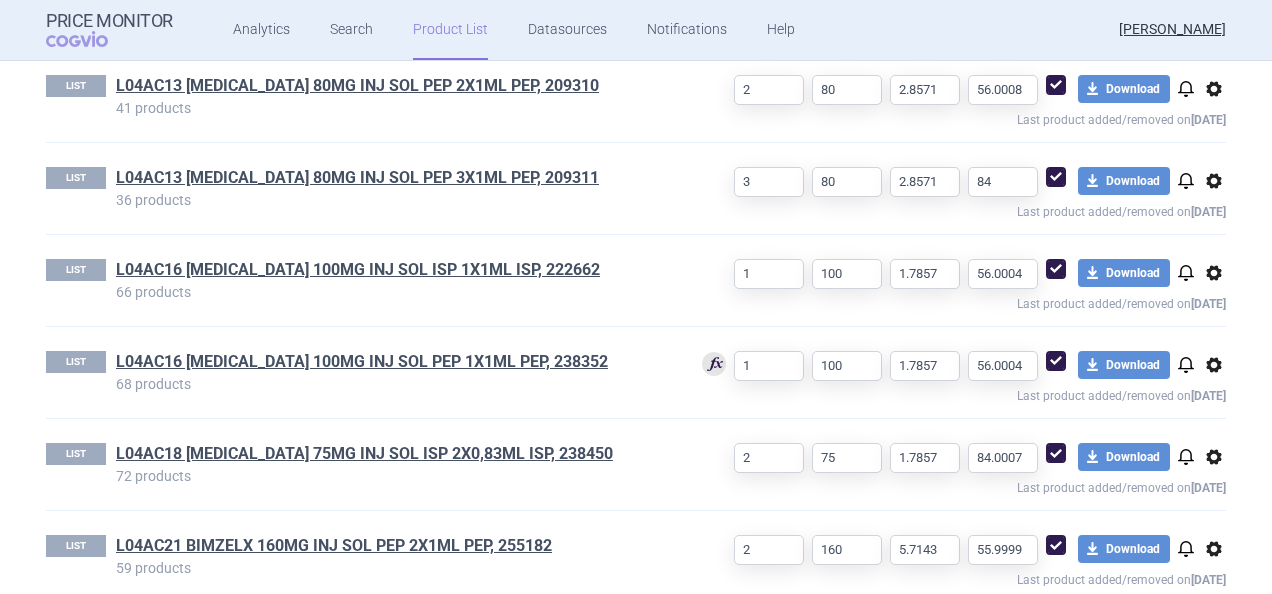 click on "L04AC16 [MEDICAL_DATA] 100MG INJ SOL PEP 1X1ML PEP, 238352" at bounding box center [393, 364] 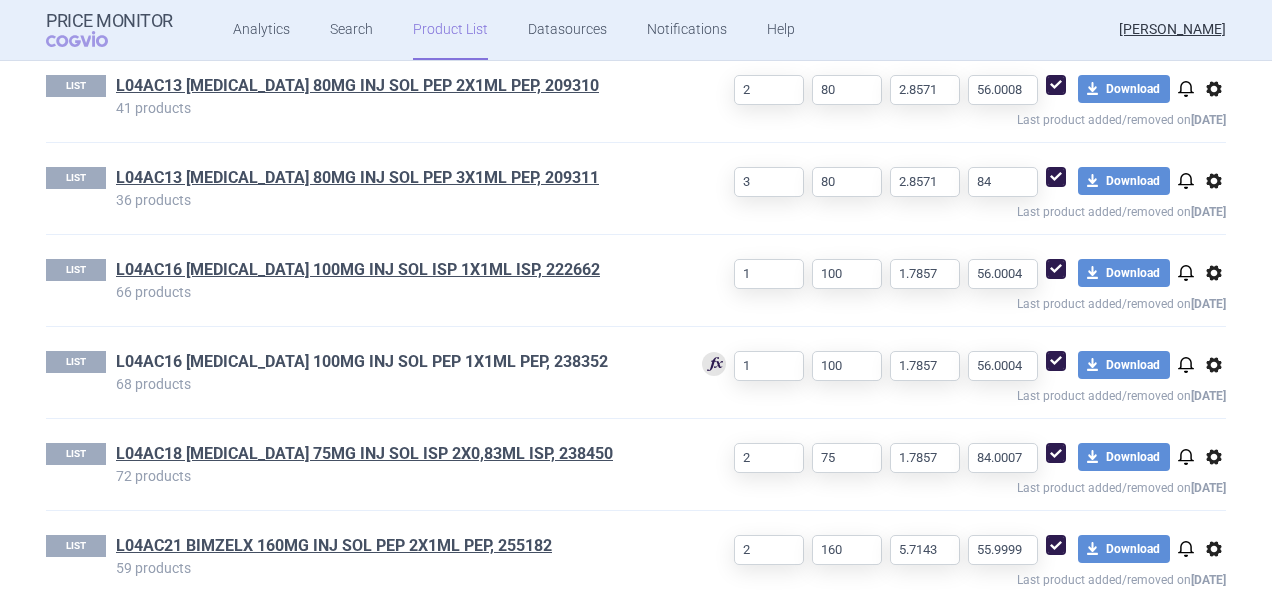 click on "L04AC16 [MEDICAL_DATA] 100MG INJ SOL PEP 1X1ML PEP, 238352" at bounding box center [362, 362] 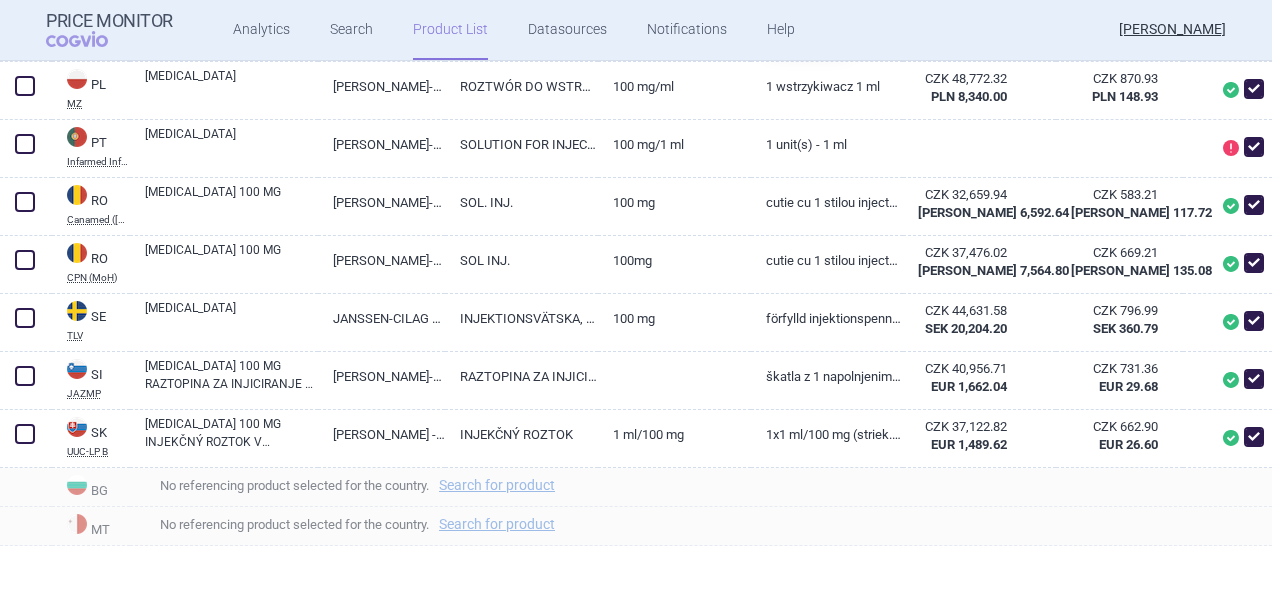 scroll, scrollTop: 2434, scrollLeft: 0, axis: vertical 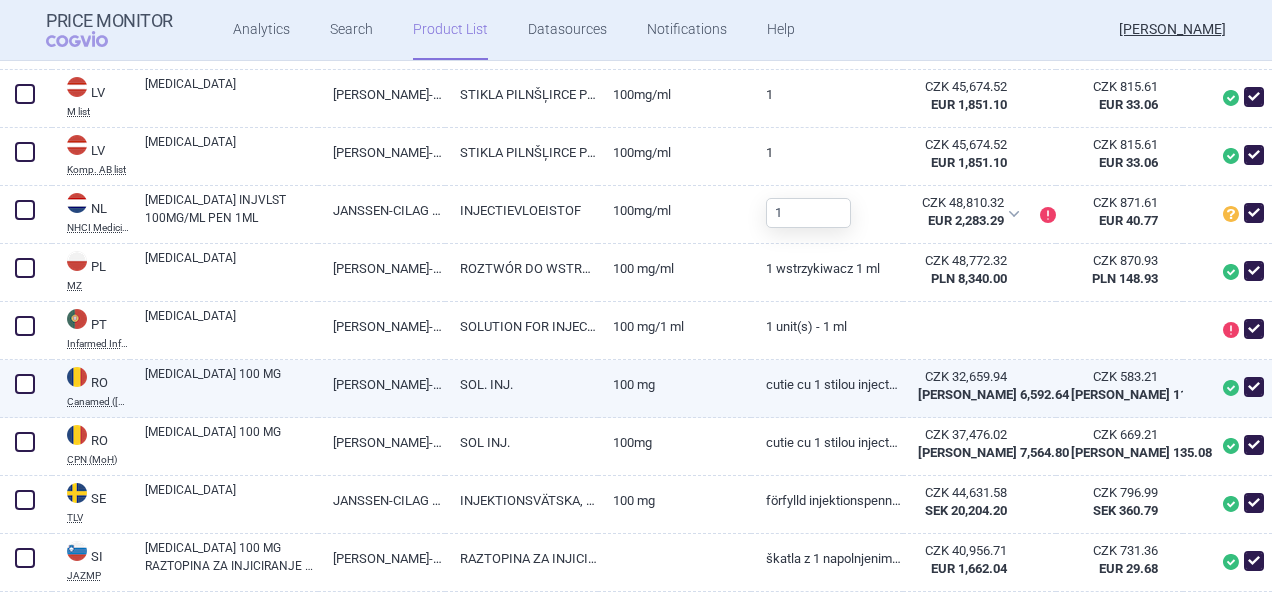 click on "SOL. INJ." at bounding box center [521, 384] 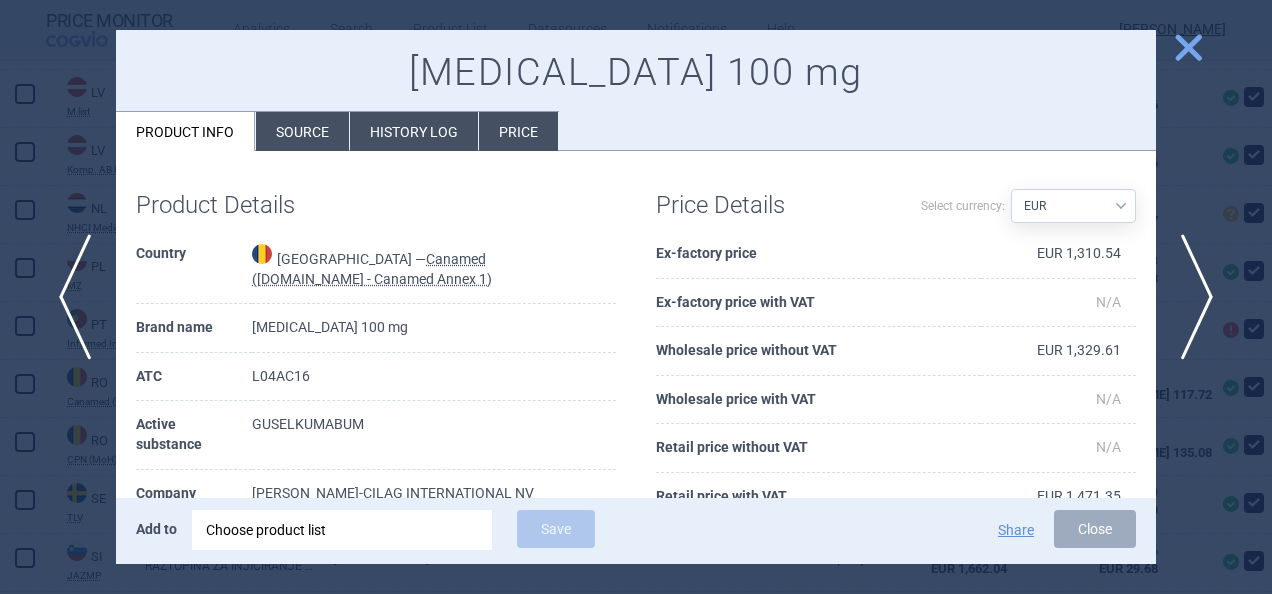 click on "Price" at bounding box center [518, 131] 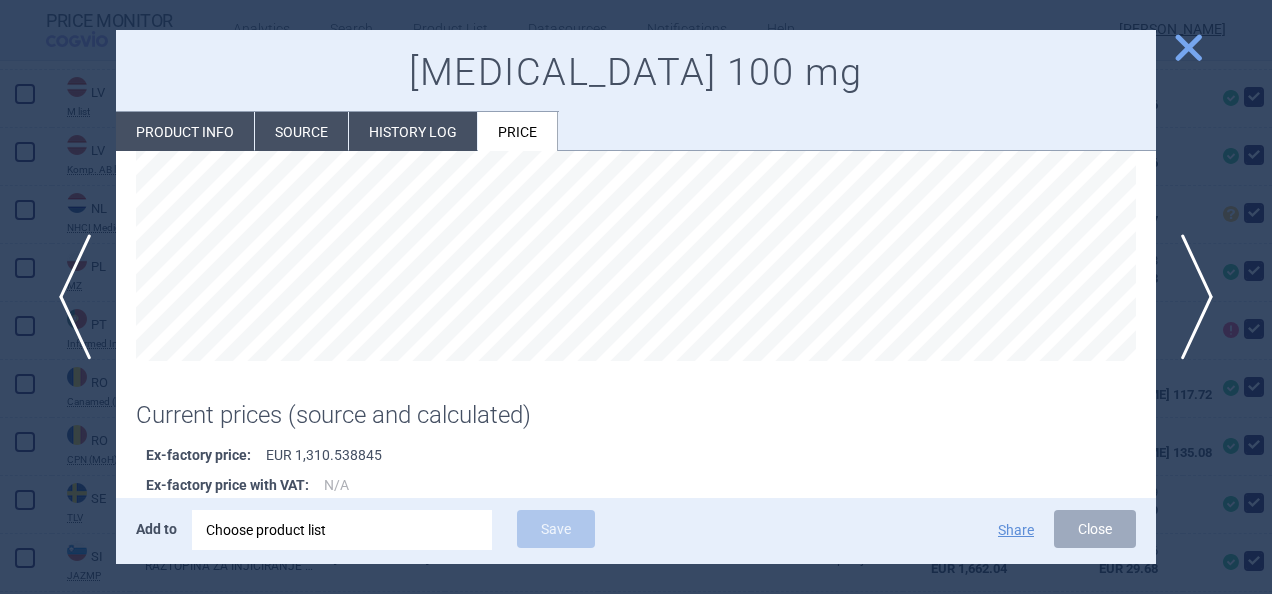 scroll, scrollTop: 281, scrollLeft: 0, axis: vertical 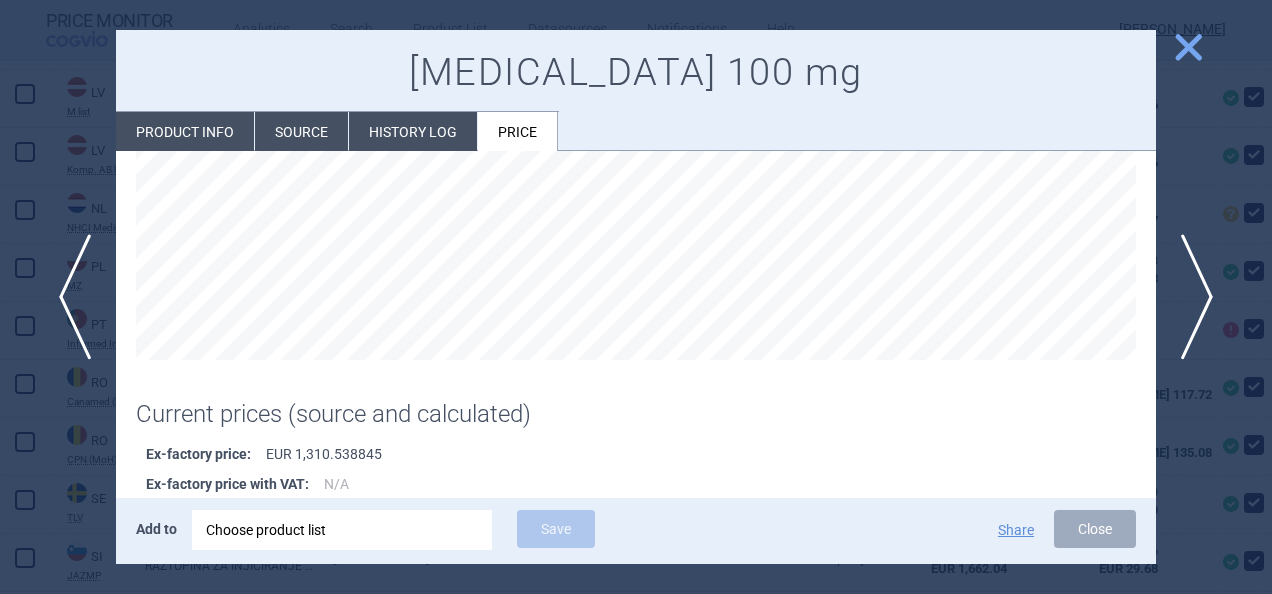 click on "close" at bounding box center [1188, 47] 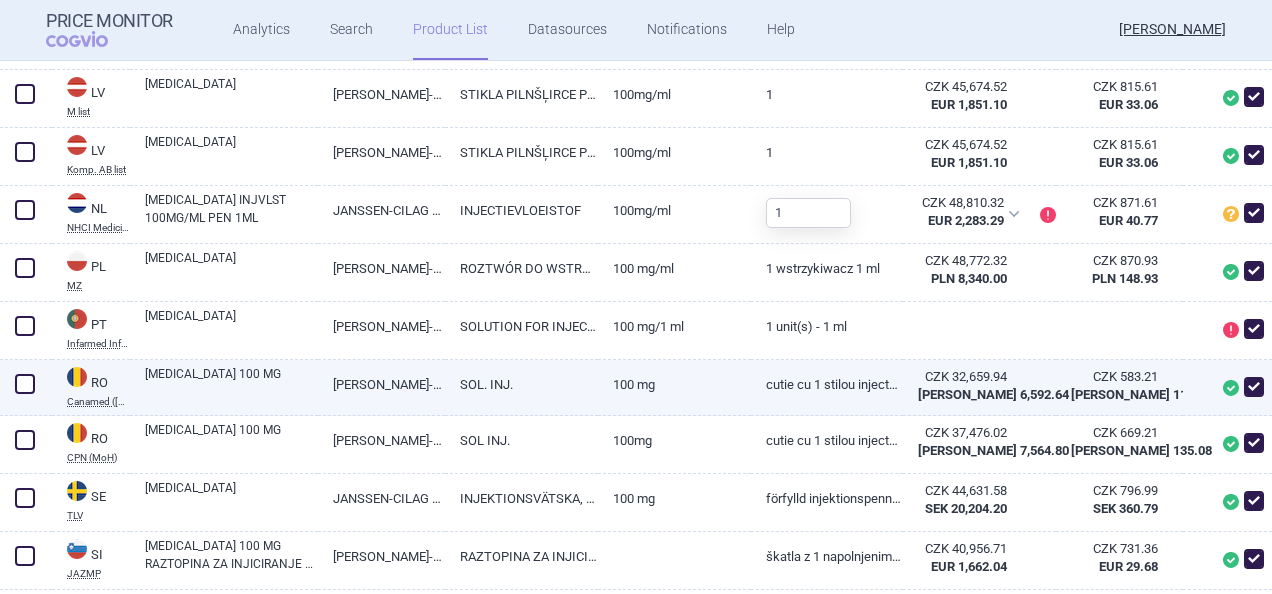 click on "100 mg" at bounding box center [674, 384] 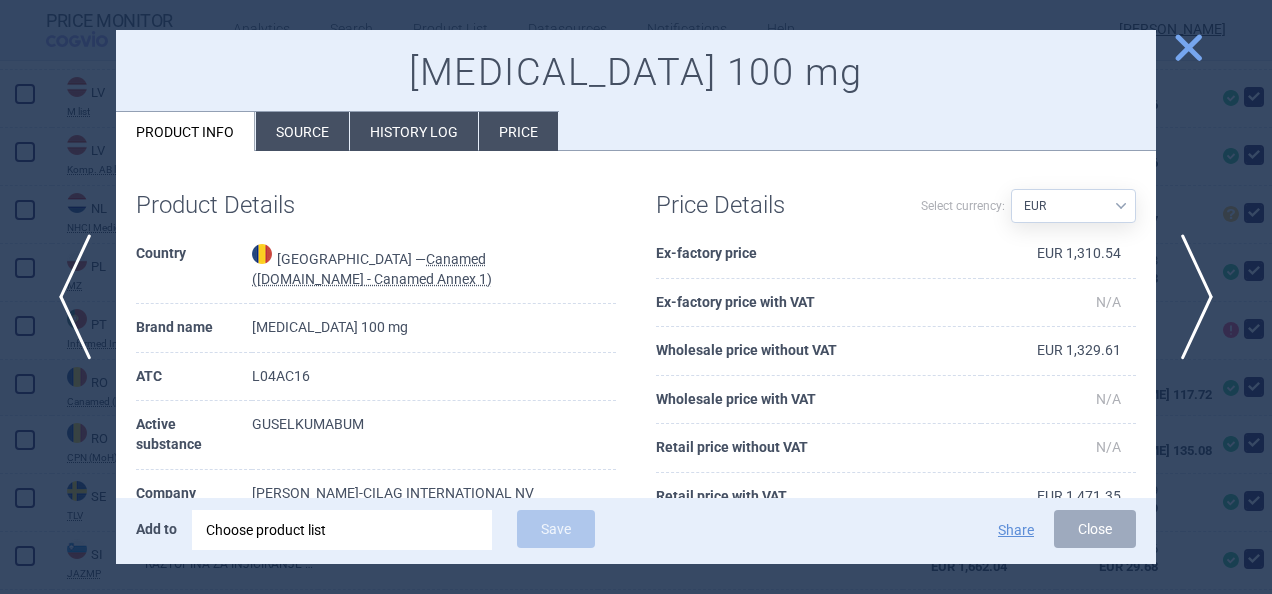 click on "Price" at bounding box center [518, 131] 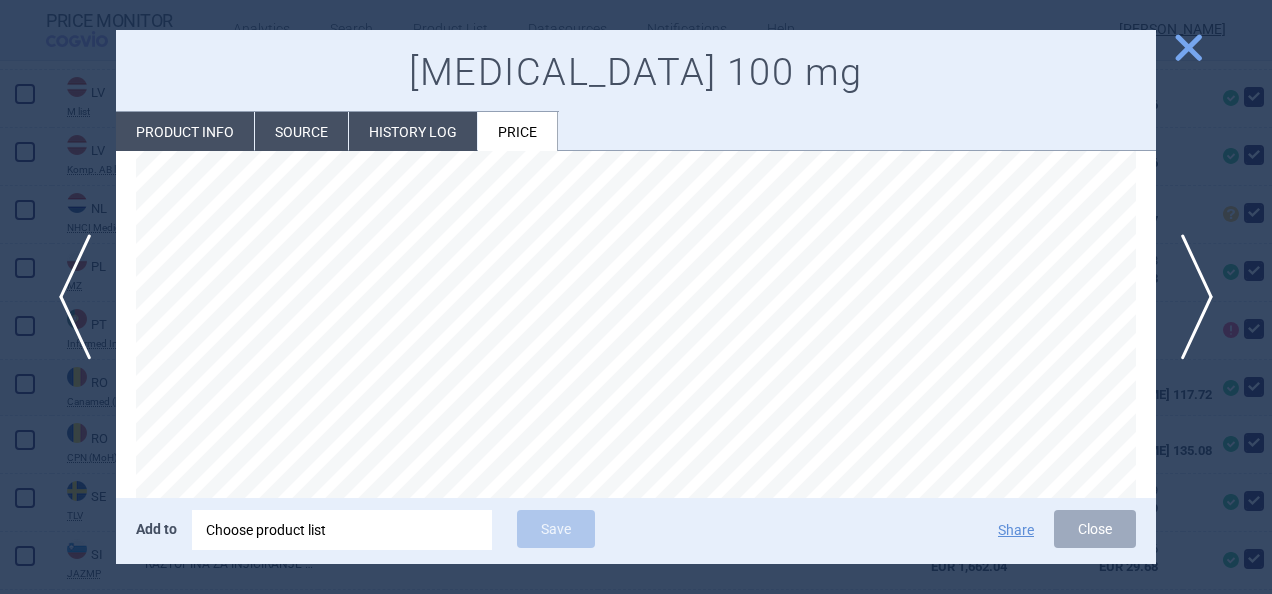 scroll, scrollTop: 132, scrollLeft: 0, axis: vertical 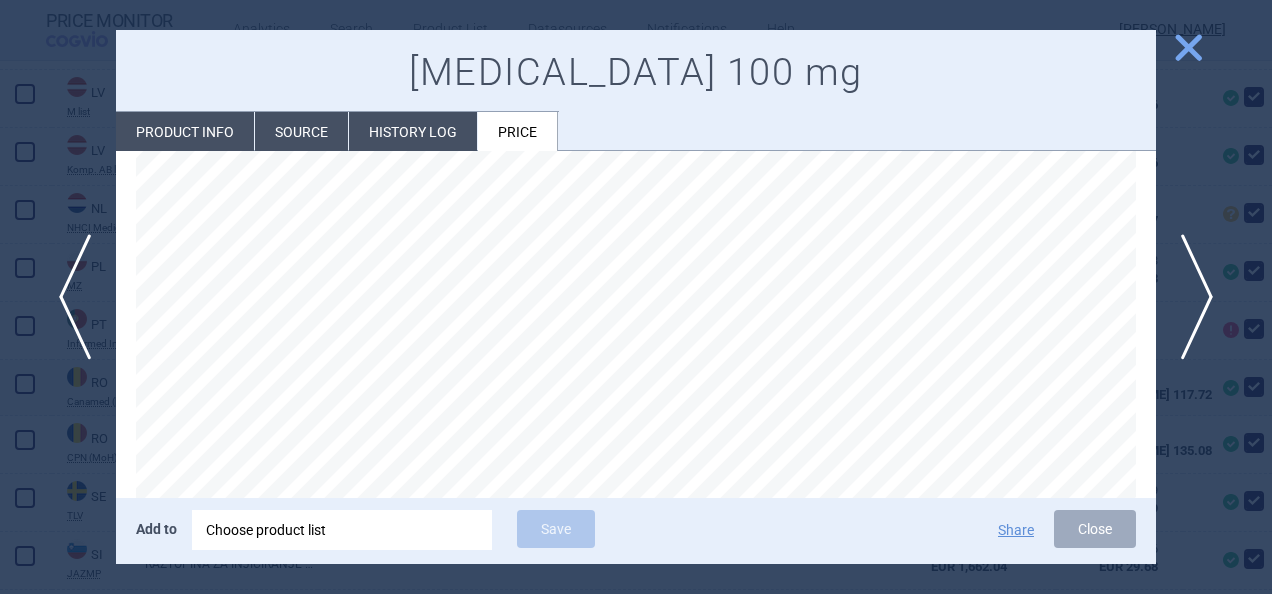 click on "History log" at bounding box center (413, 131) 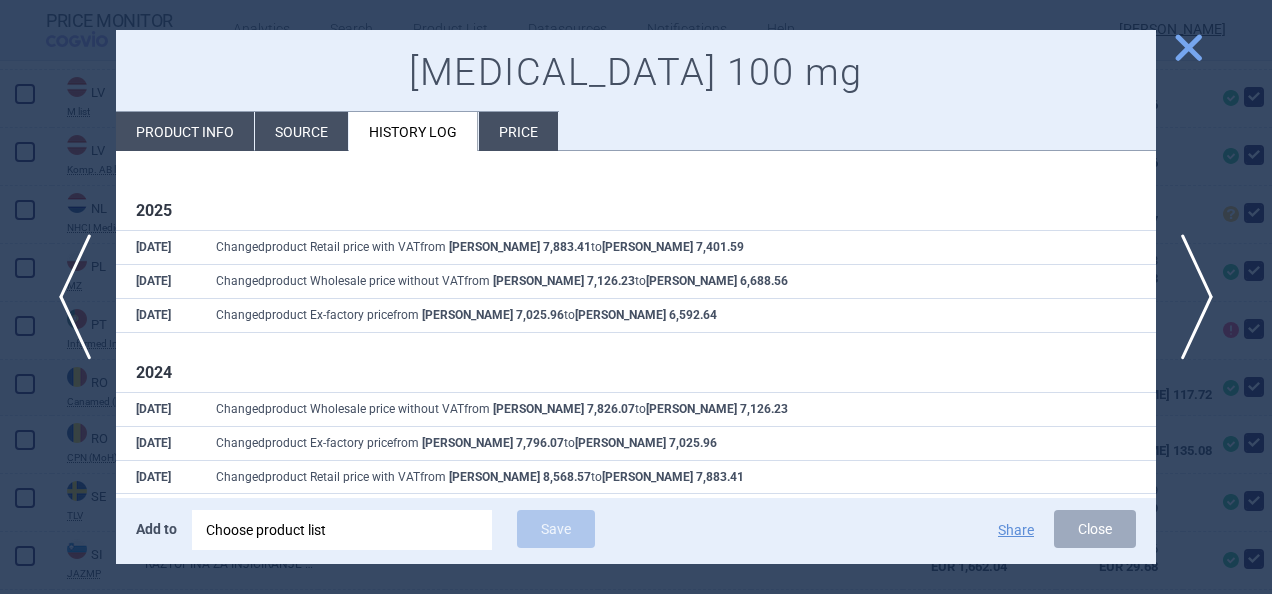 click at bounding box center (636, 297) 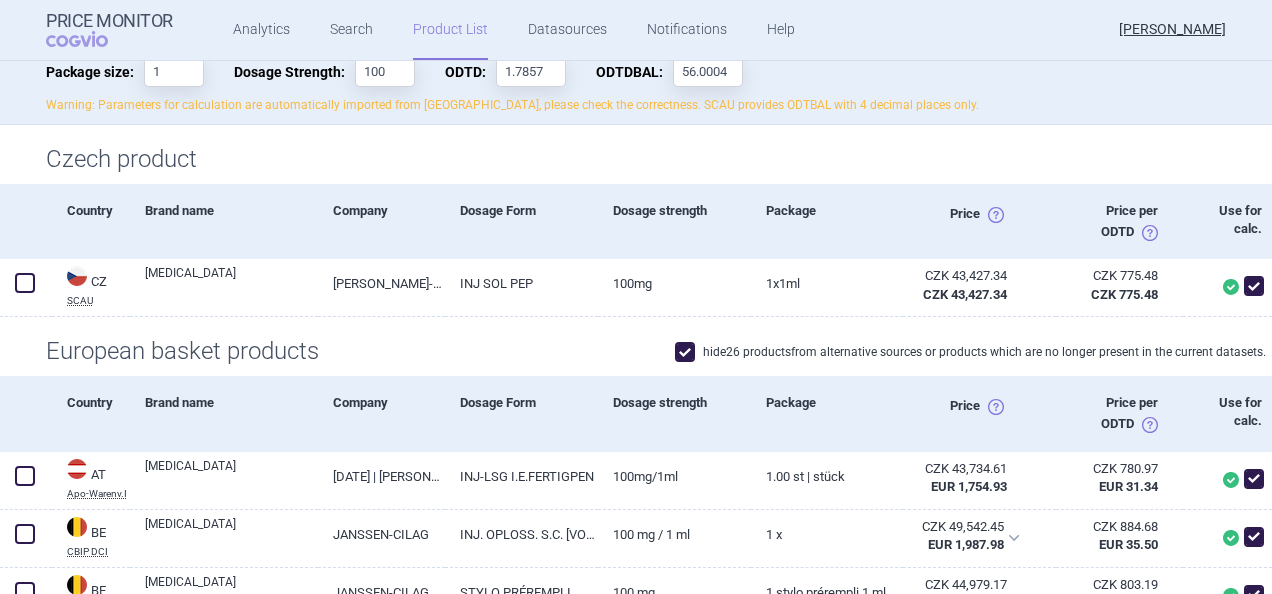 scroll, scrollTop: 0, scrollLeft: 0, axis: both 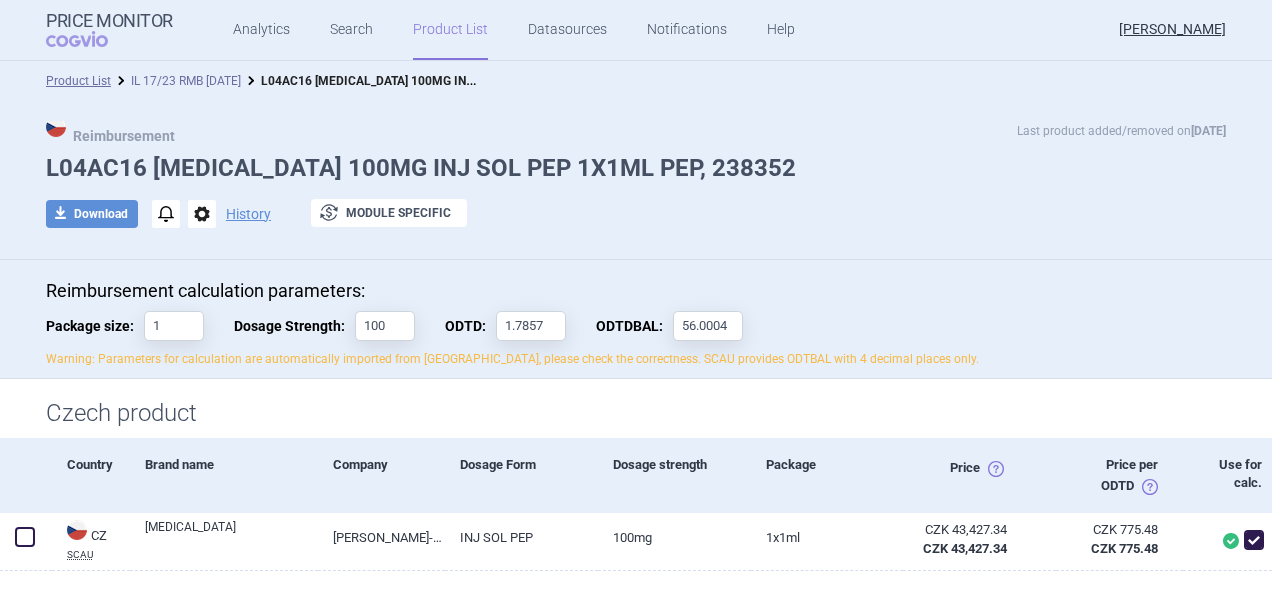 click on "IL 17/23 RMB [DATE]" at bounding box center [186, 81] 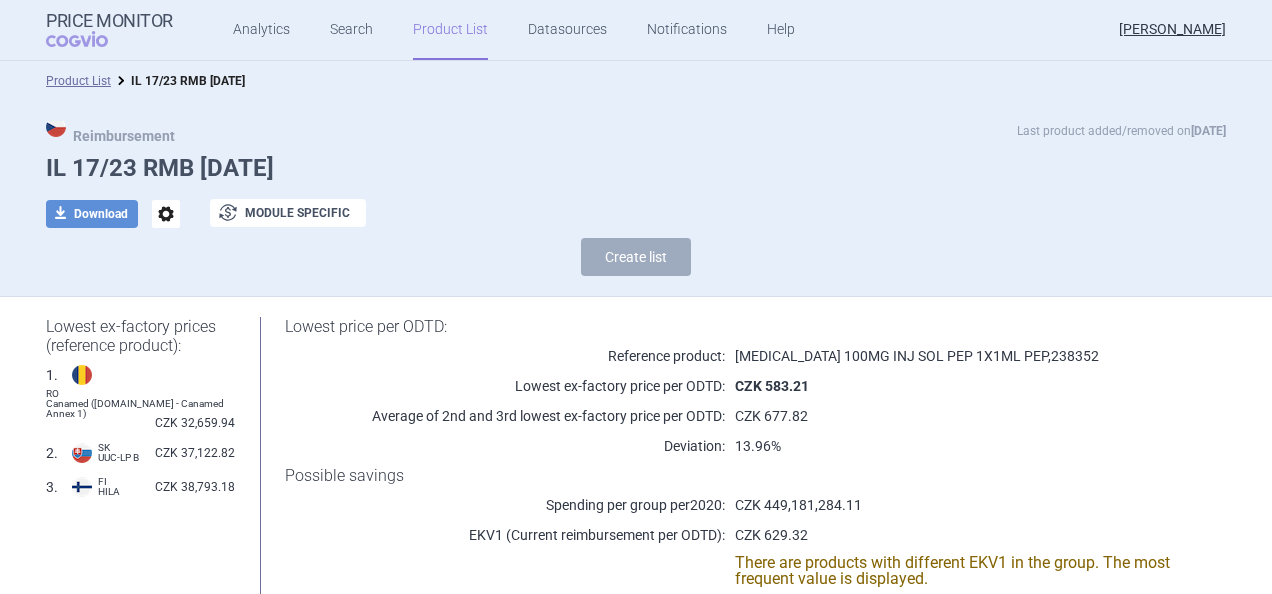 select on "2020-02-01" 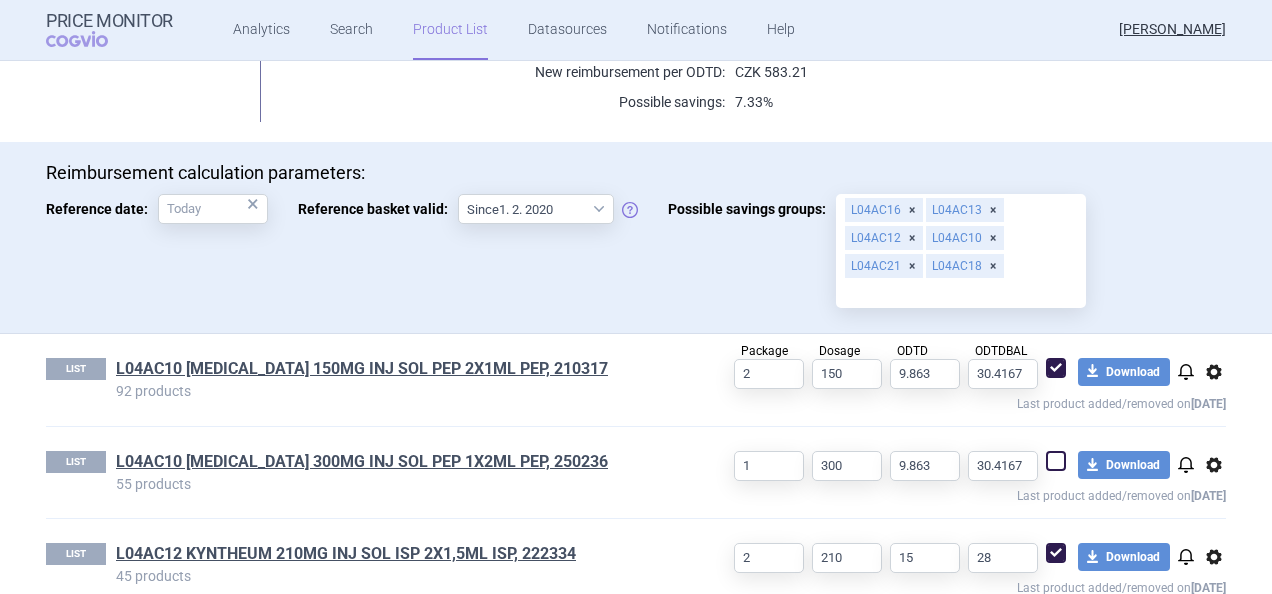scroll, scrollTop: 592, scrollLeft: 0, axis: vertical 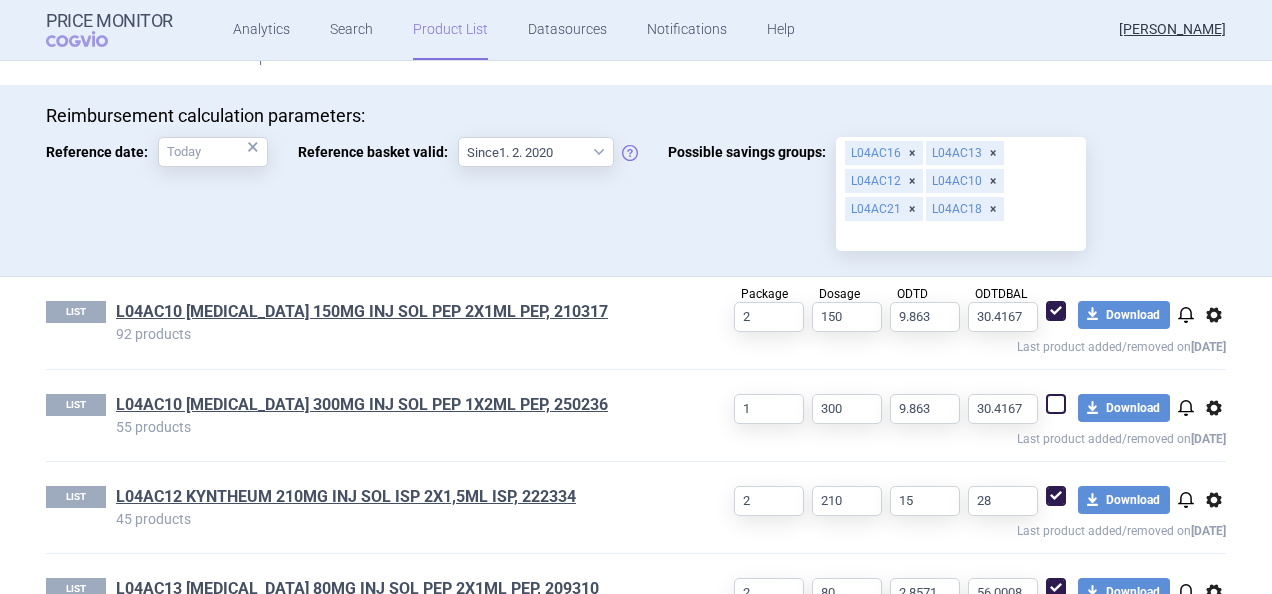 click on "notifications" at bounding box center [1184, 313] 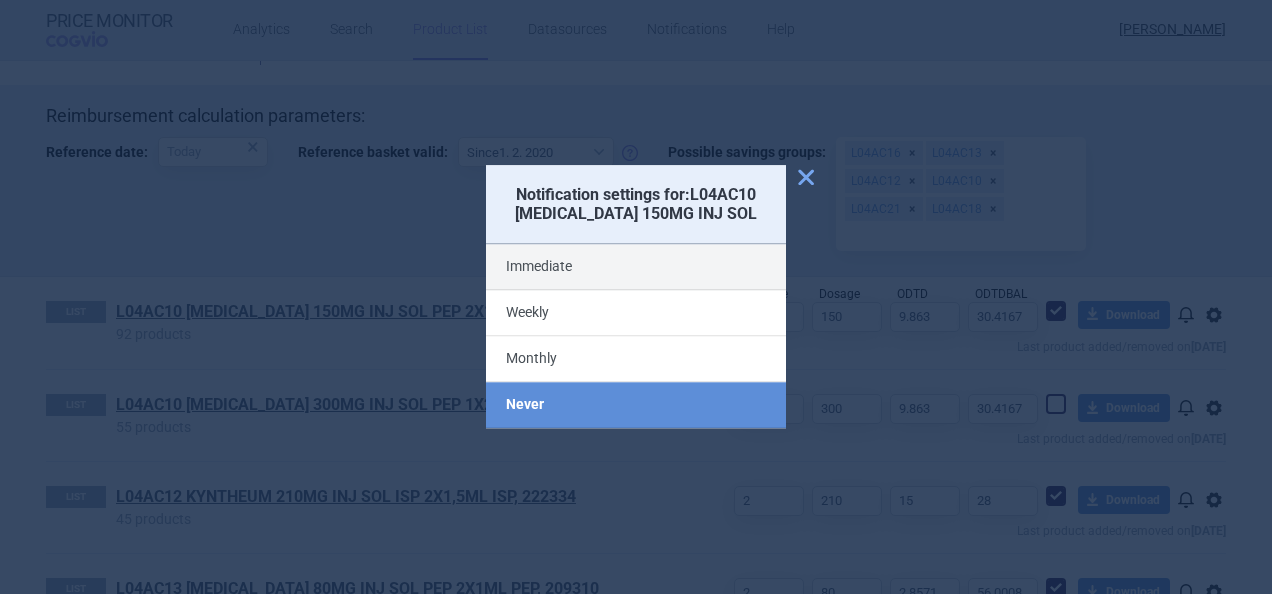 click on "Immediate" at bounding box center (636, 268) 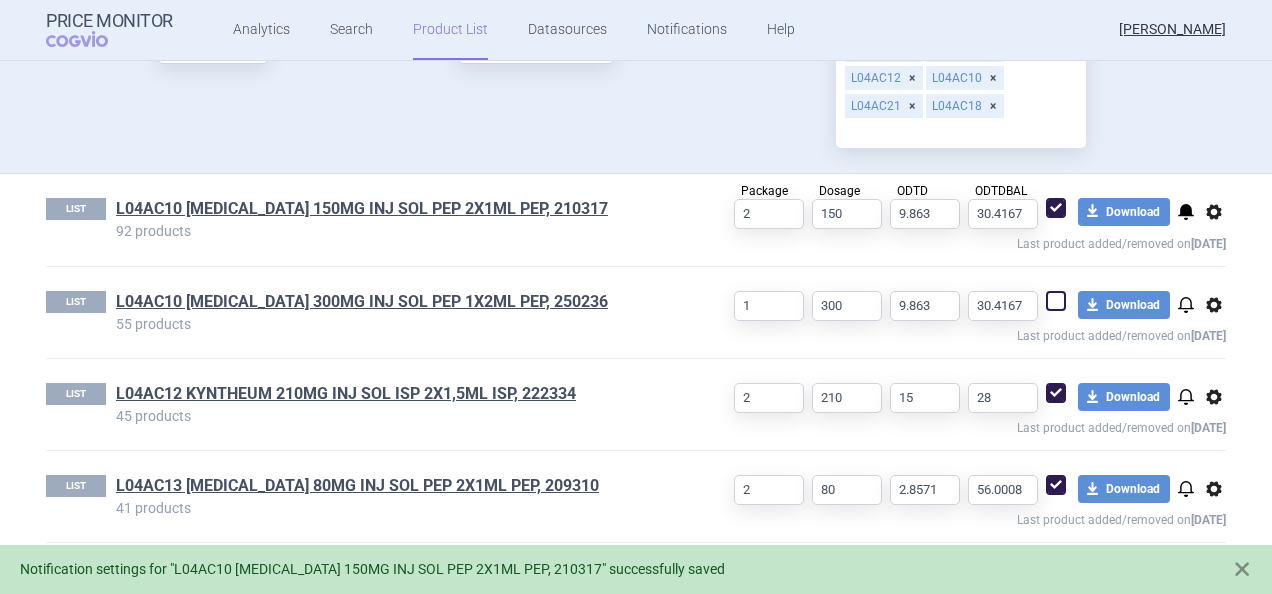 scroll, scrollTop: 696, scrollLeft: 0, axis: vertical 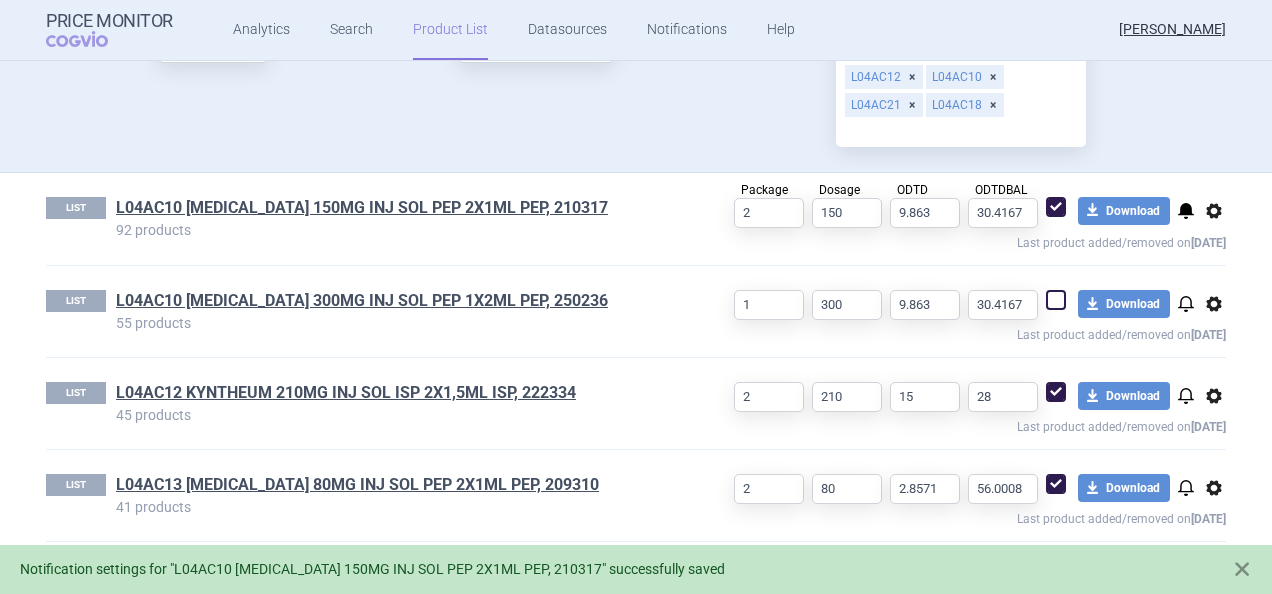 click on "notifications" at bounding box center [1186, 304] 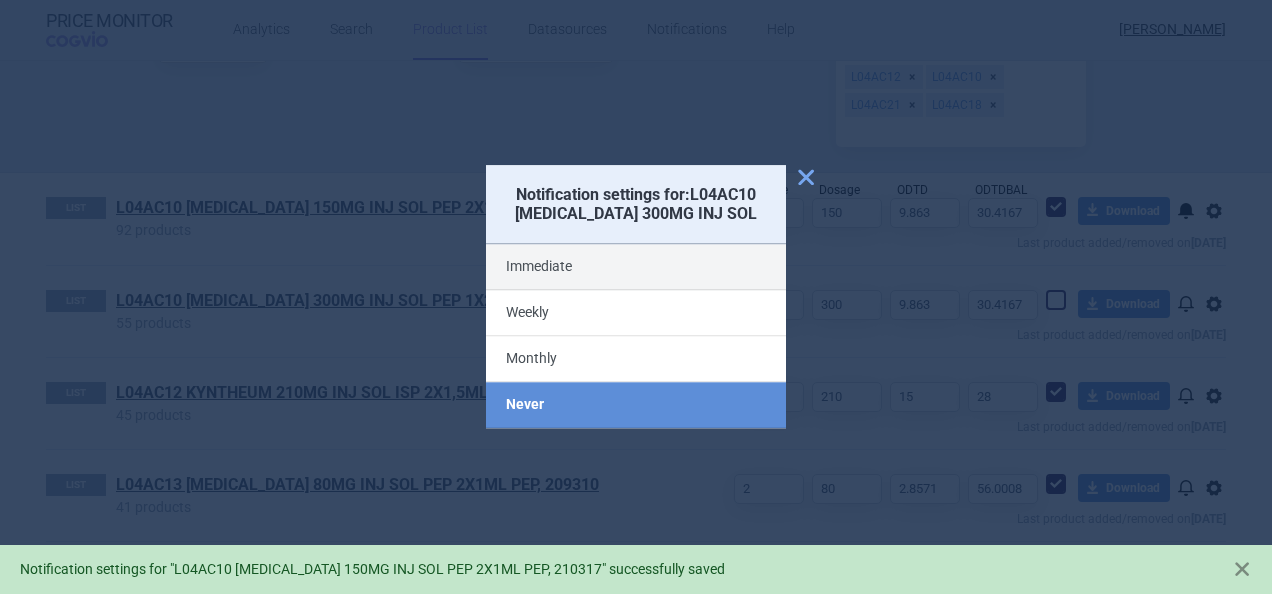 click on "Immediate" at bounding box center (636, 268) 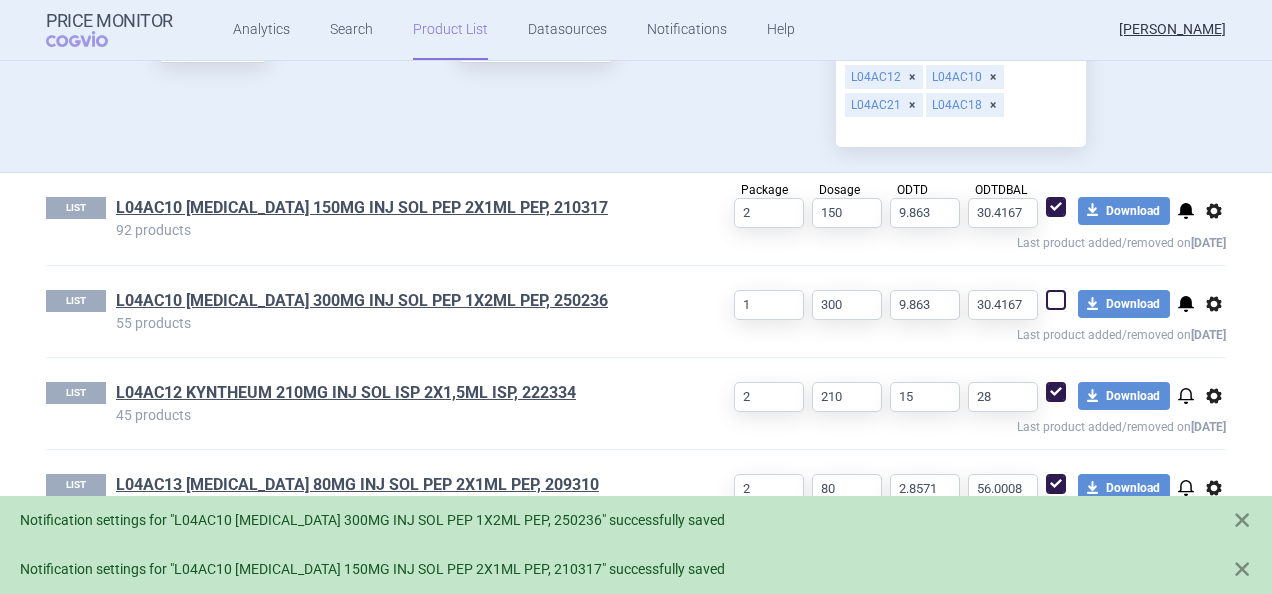 click on "notifications" at bounding box center [1186, 396] 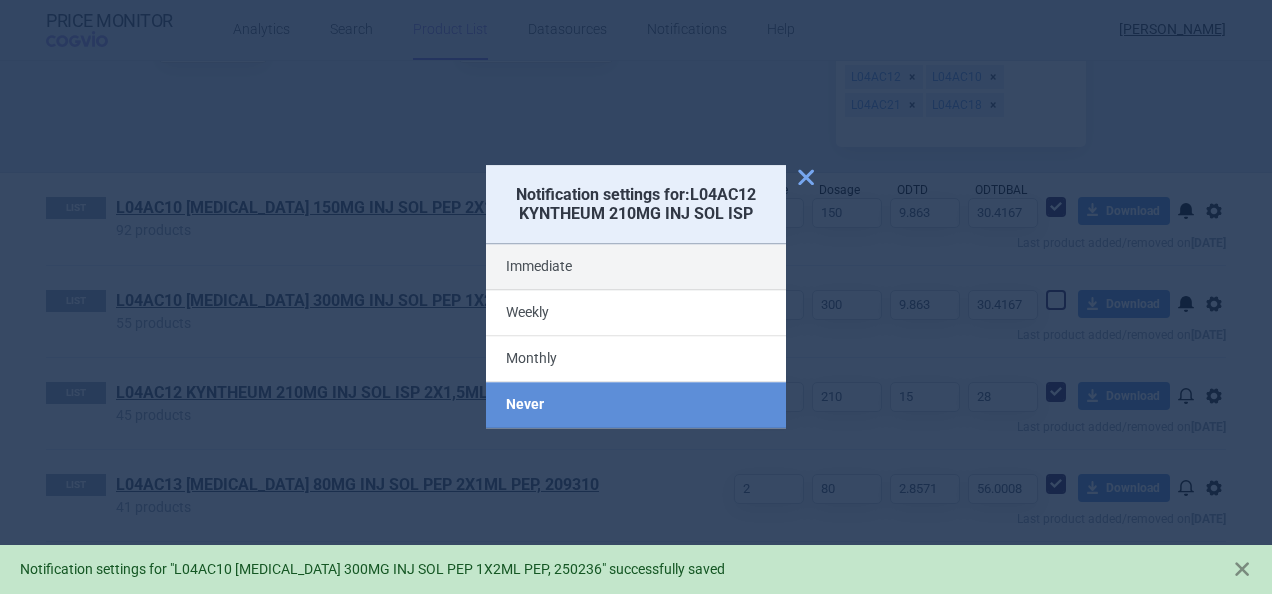 click on "Immediate" at bounding box center [636, 268] 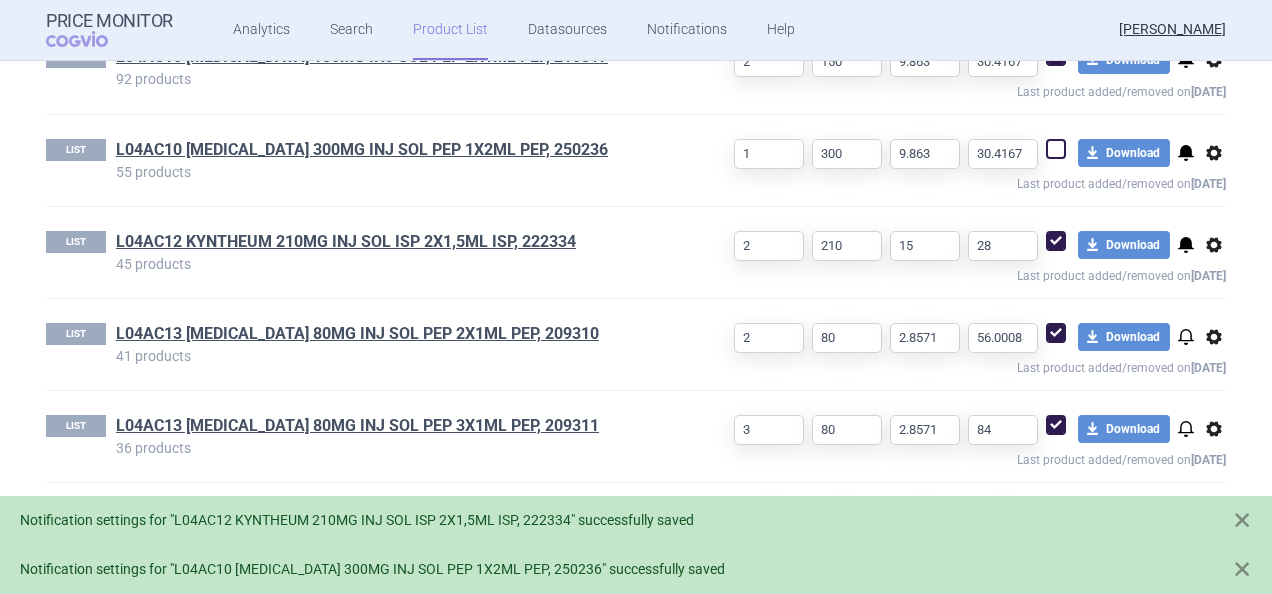 scroll, scrollTop: 848, scrollLeft: 0, axis: vertical 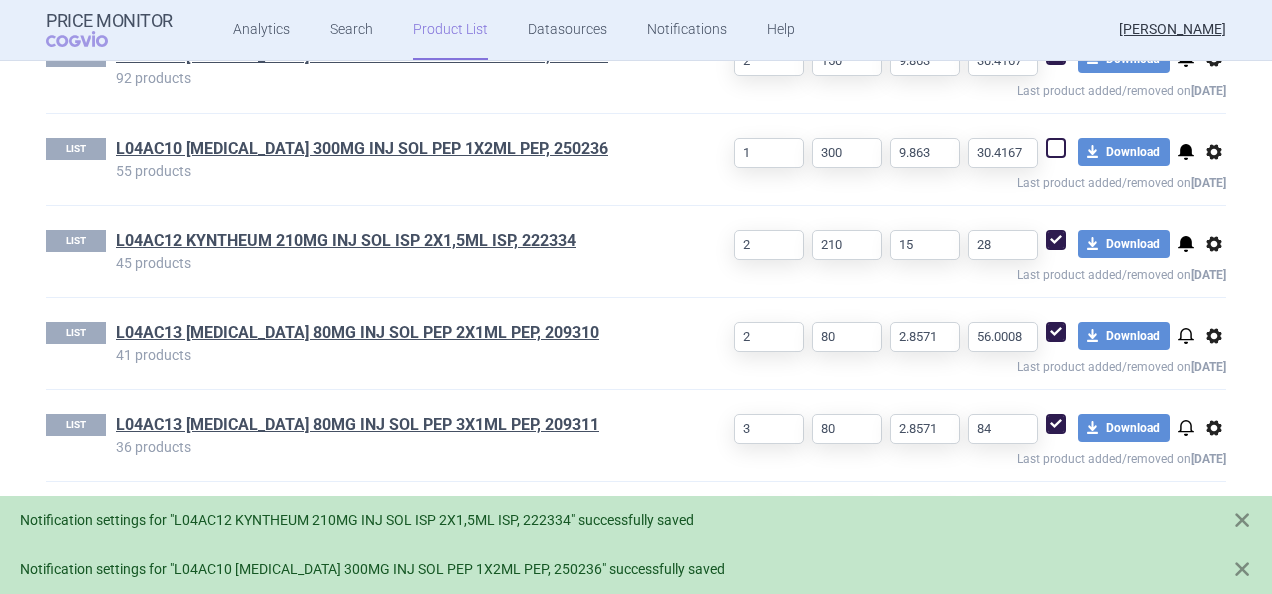 click on "notifications" at bounding box center (1186, 336) 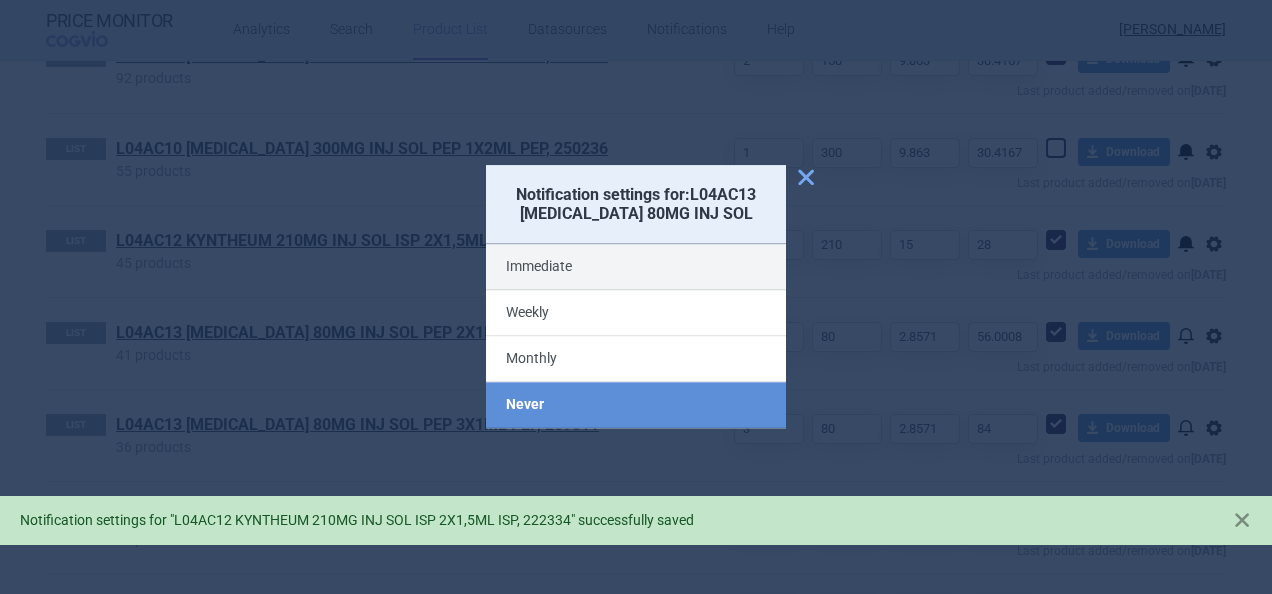 click on "Immediate" at bounding box center [636, 268] 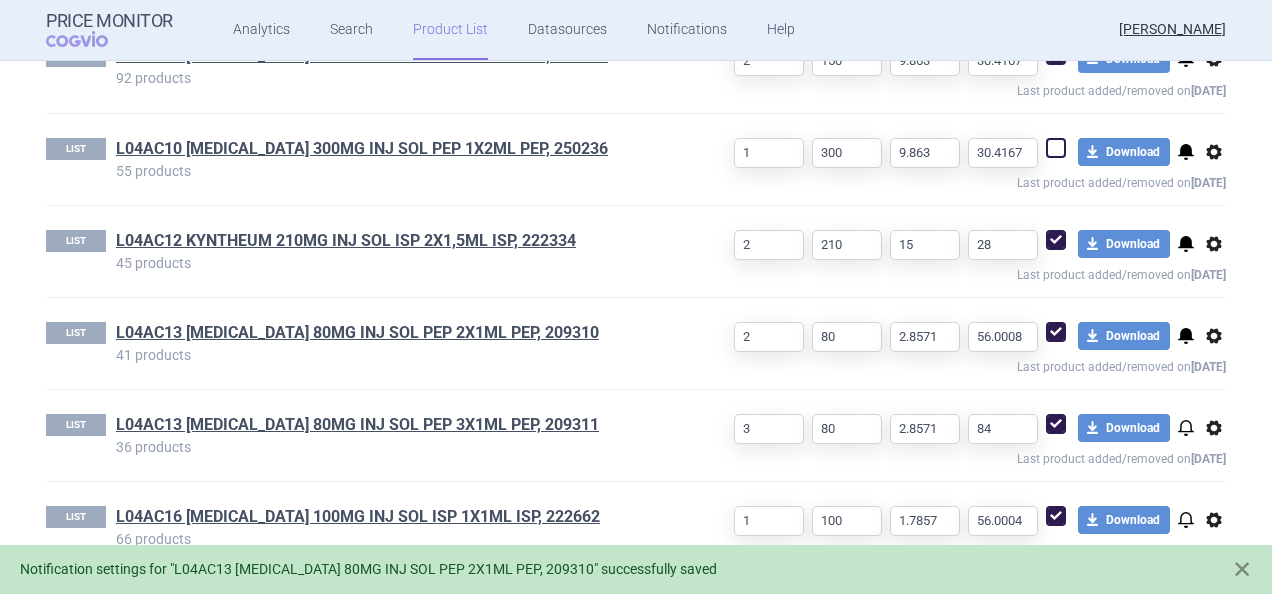 click on "notifications" at bounding box center [1186, 428] 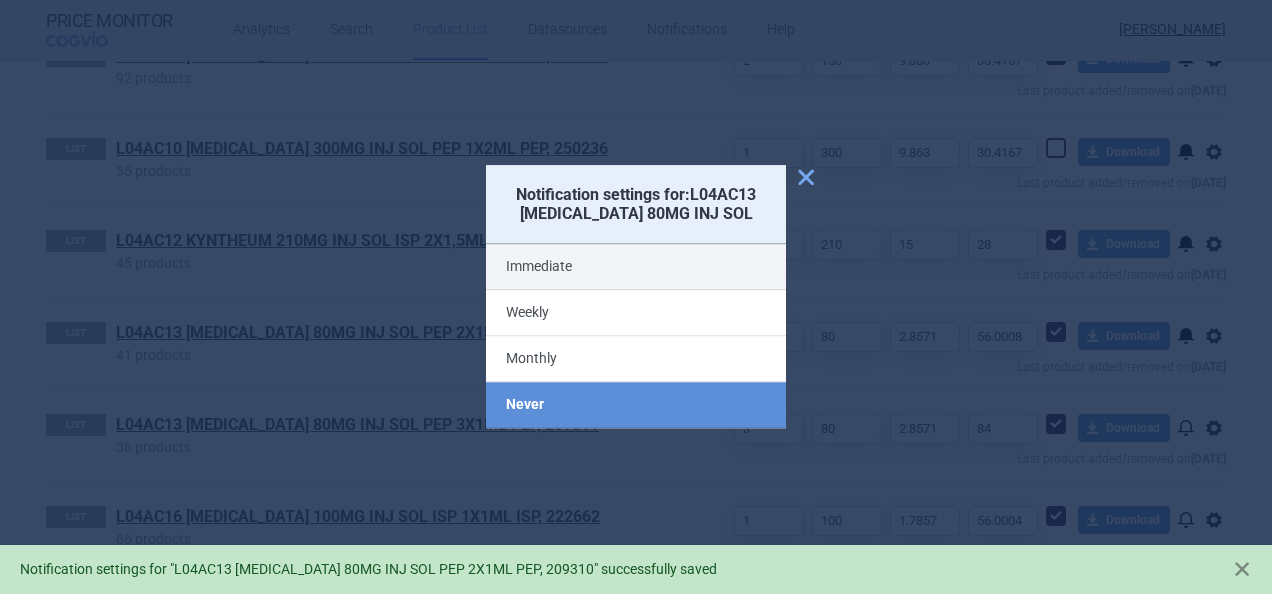 click on "Immediate" at bounding box center [636, 268] 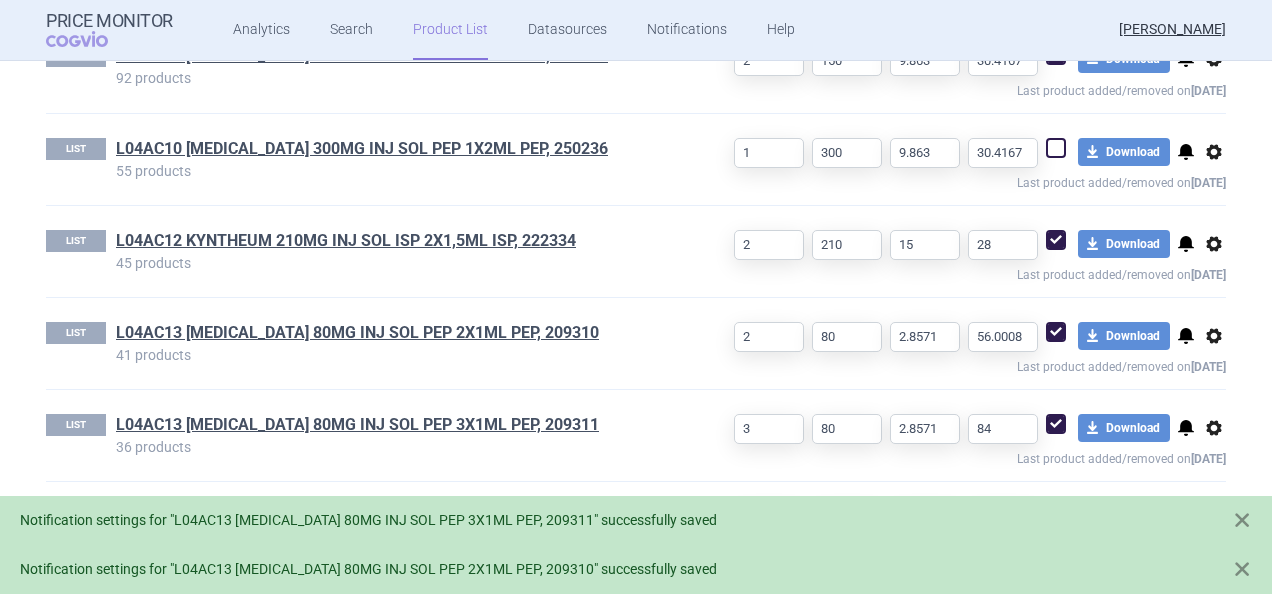 scroll, scrollTop: 1067, scrollLeft: 0, axis: vertical 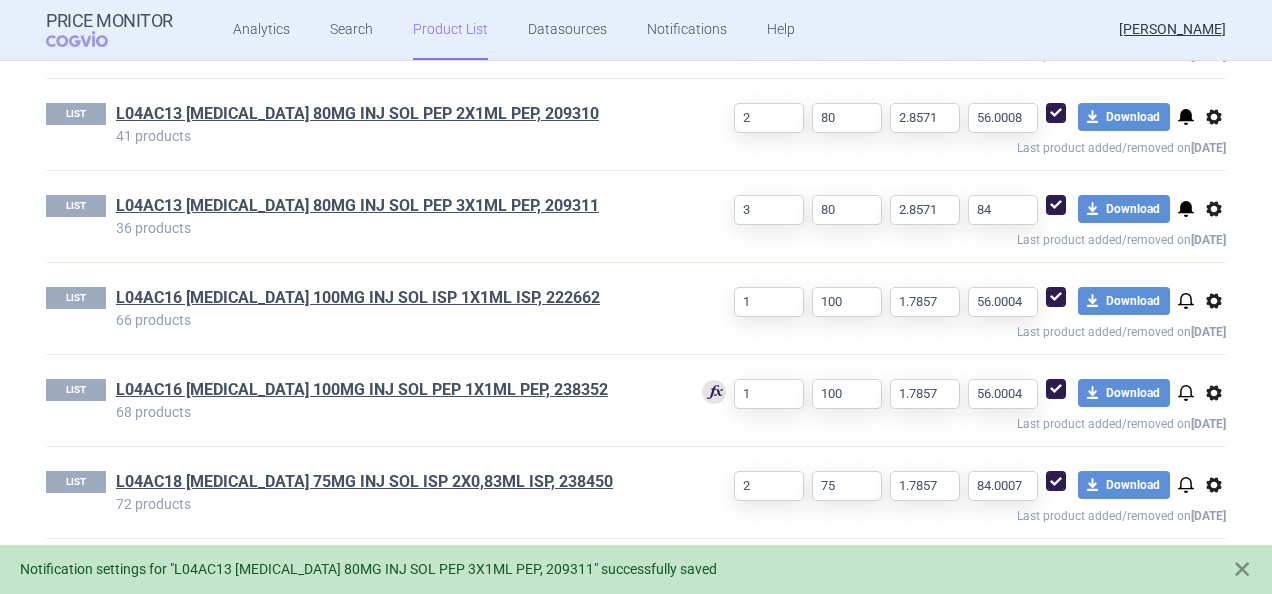 click on "notifications" at bounding box center (1186, 301) 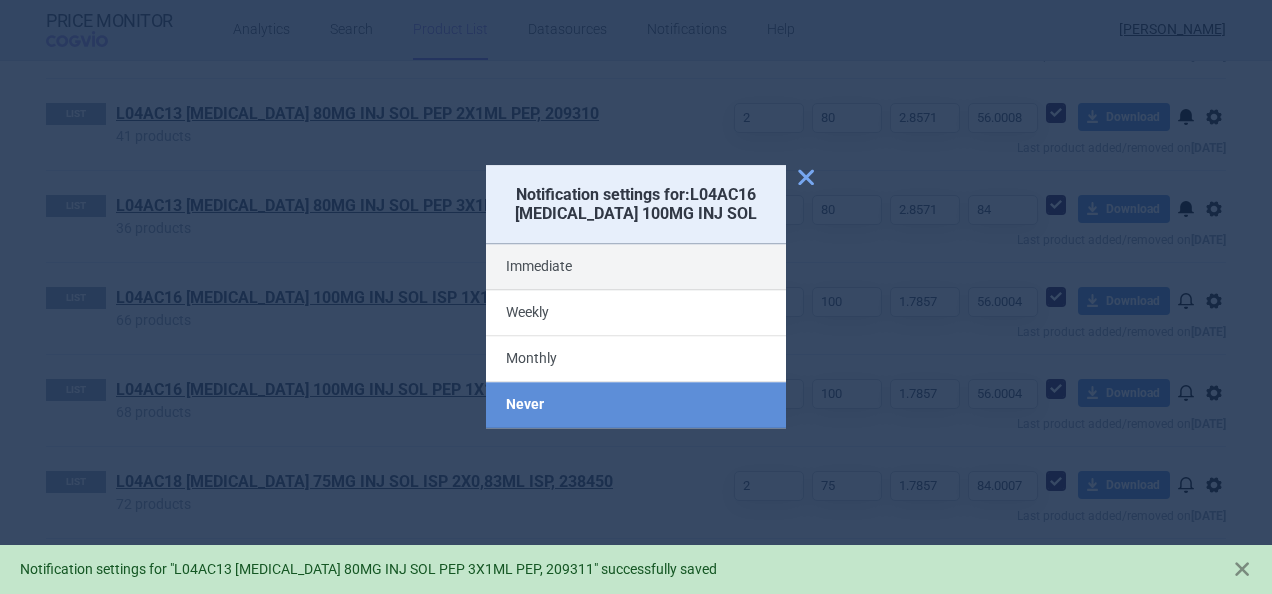 click on "Immediate" at bounding box center (636, 268) 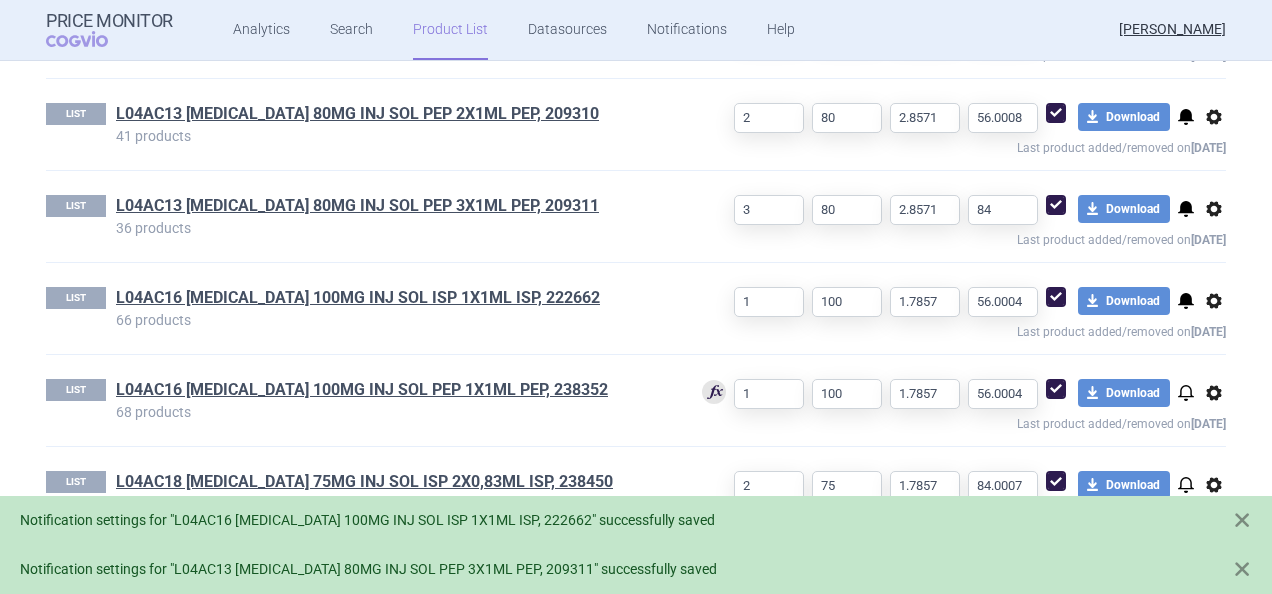 click on "notifications" at bounding box center (1186, 393) 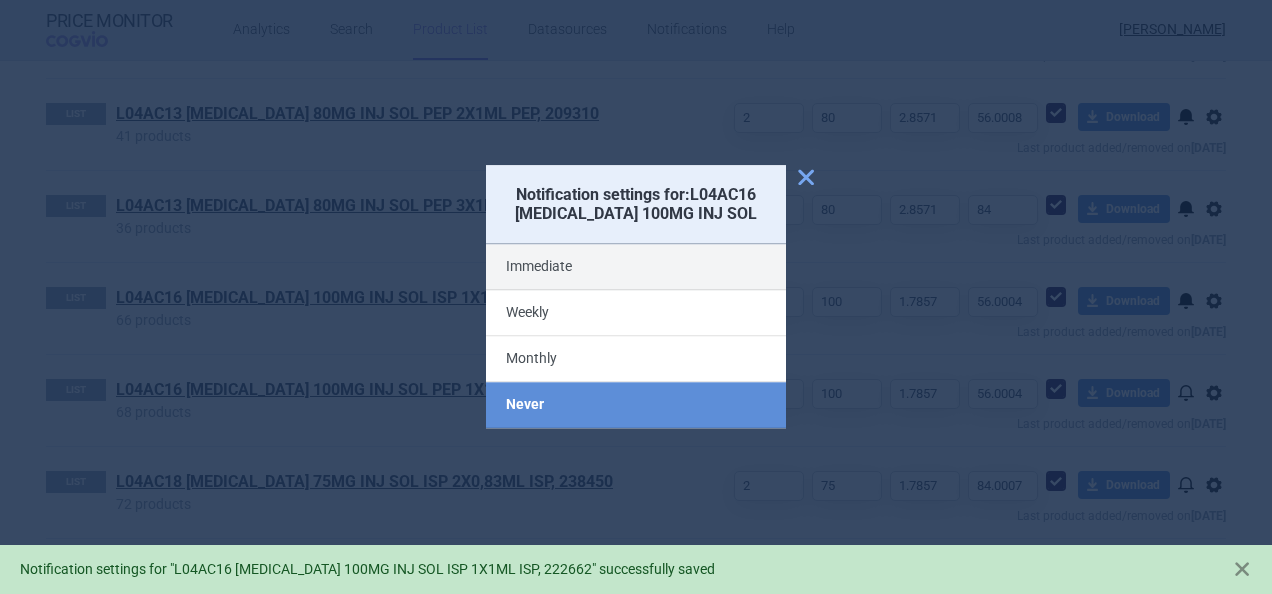 click on "Immediate" at bounding box center (636, 268) 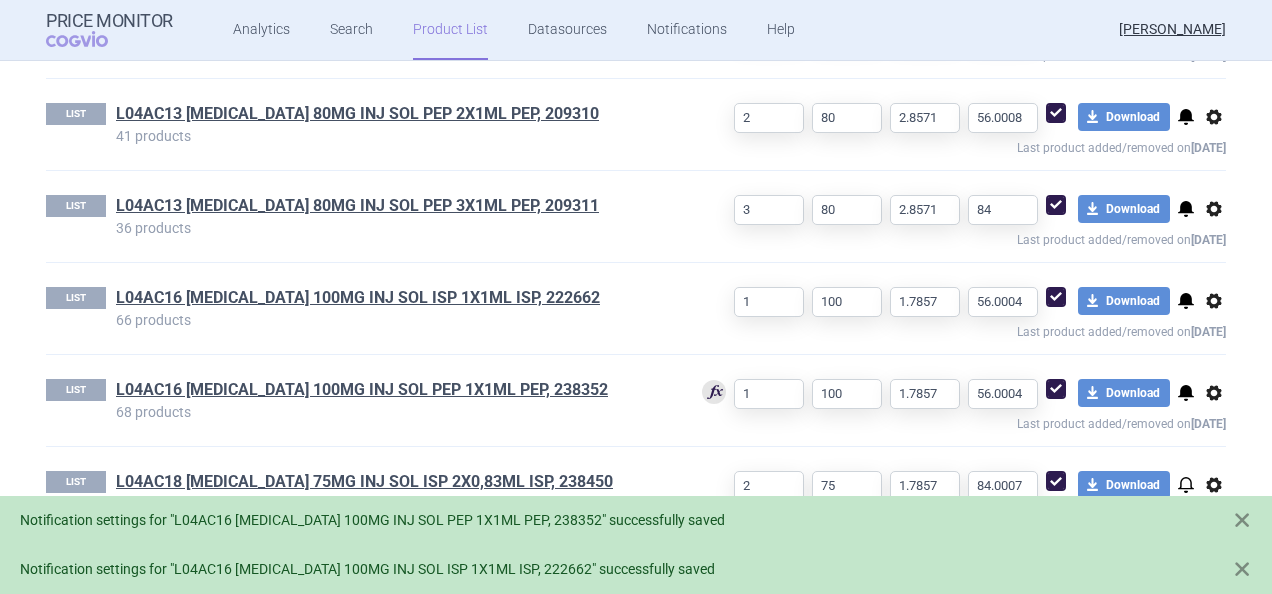 scroll, scrollTop: 1120, scrollLeft: 0, axis: vertical 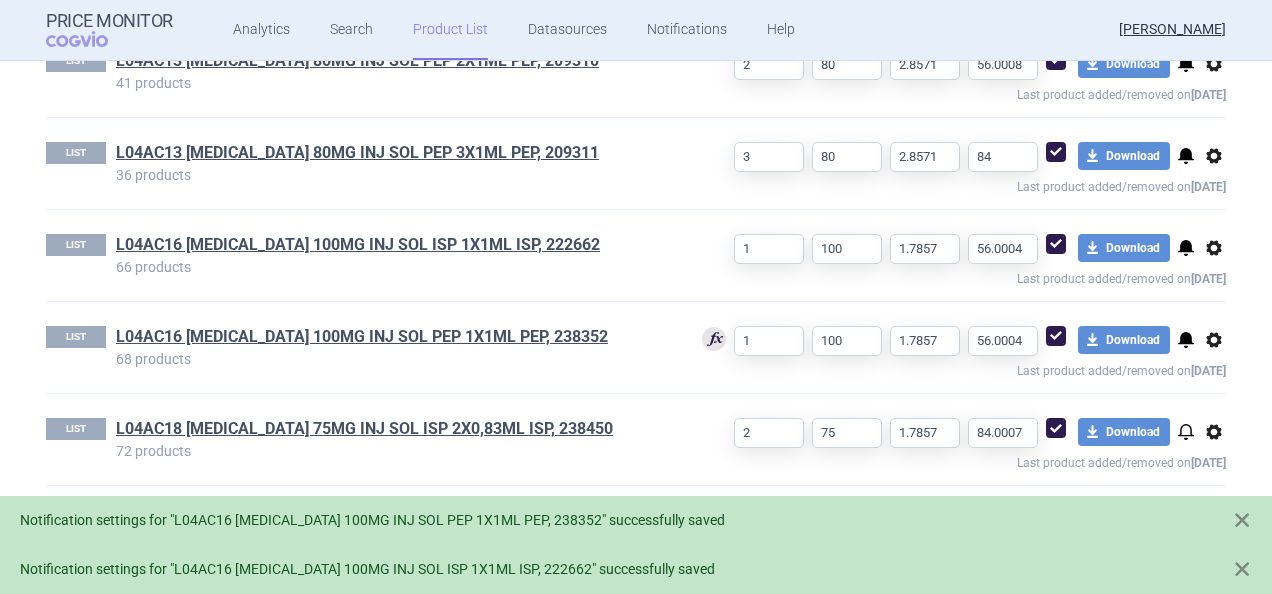 click on "notifications" at bounding box center [1186, 432] 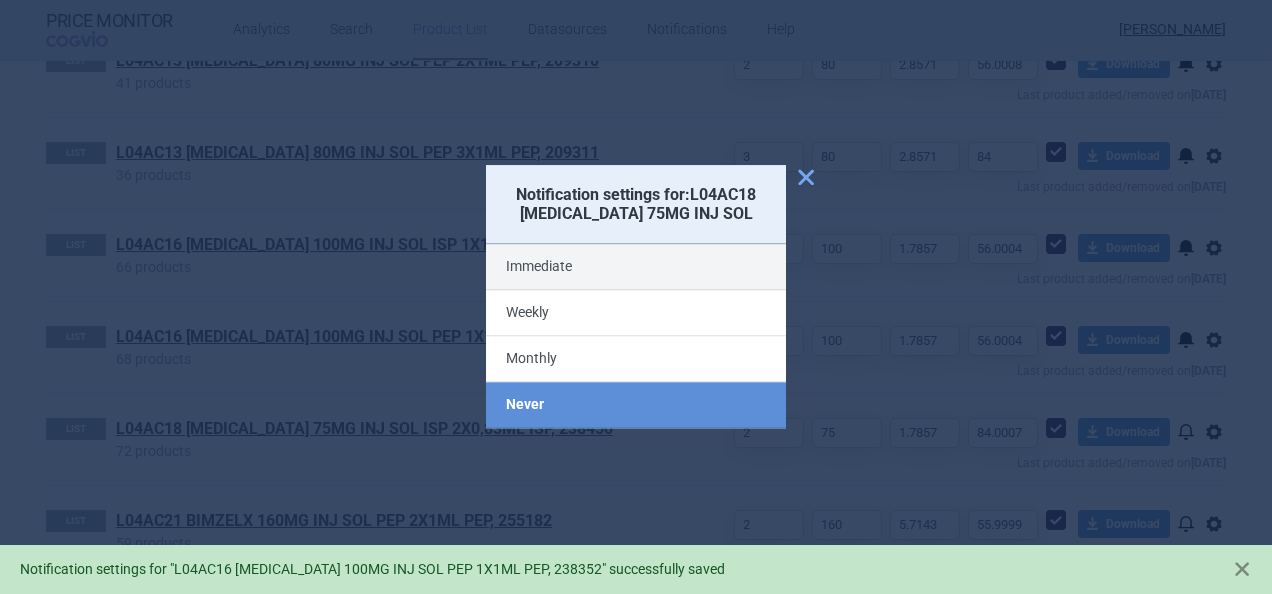 click on "Immediate" at bounding box center [636, 268] 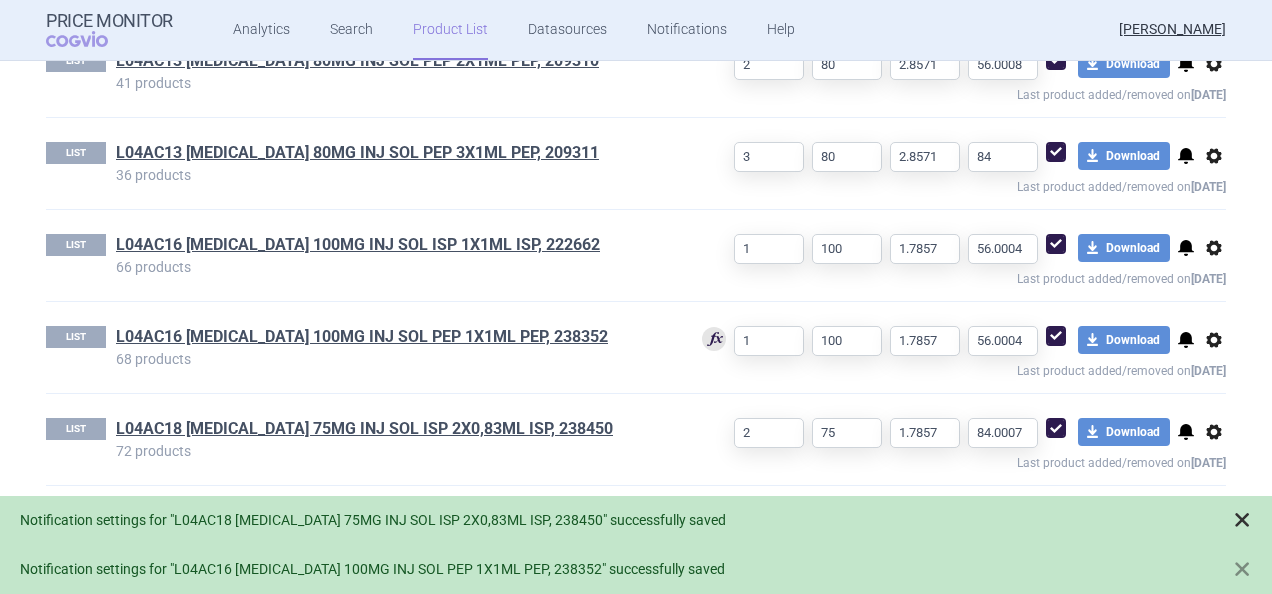 click at bounding box center [1242, 520] 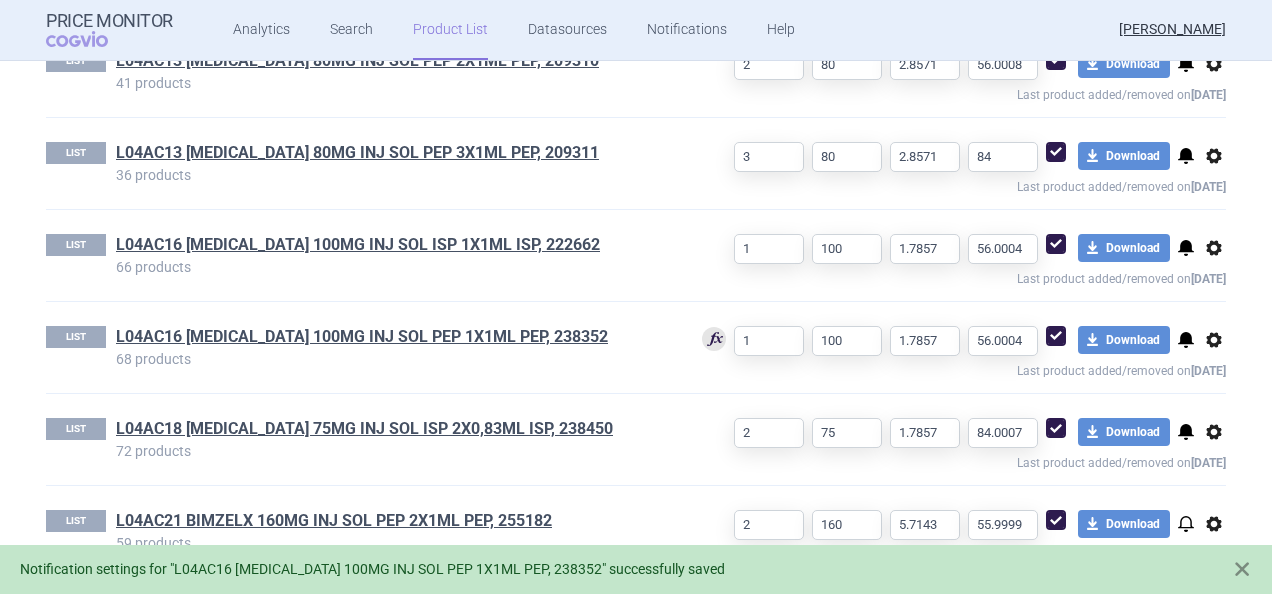 click on "Notification settings for "L04AC16 TREMFYA 100MG INJ SOL PEP 1X1ML PEP, 238352" successfully saved" at bounding box center (636, 569) 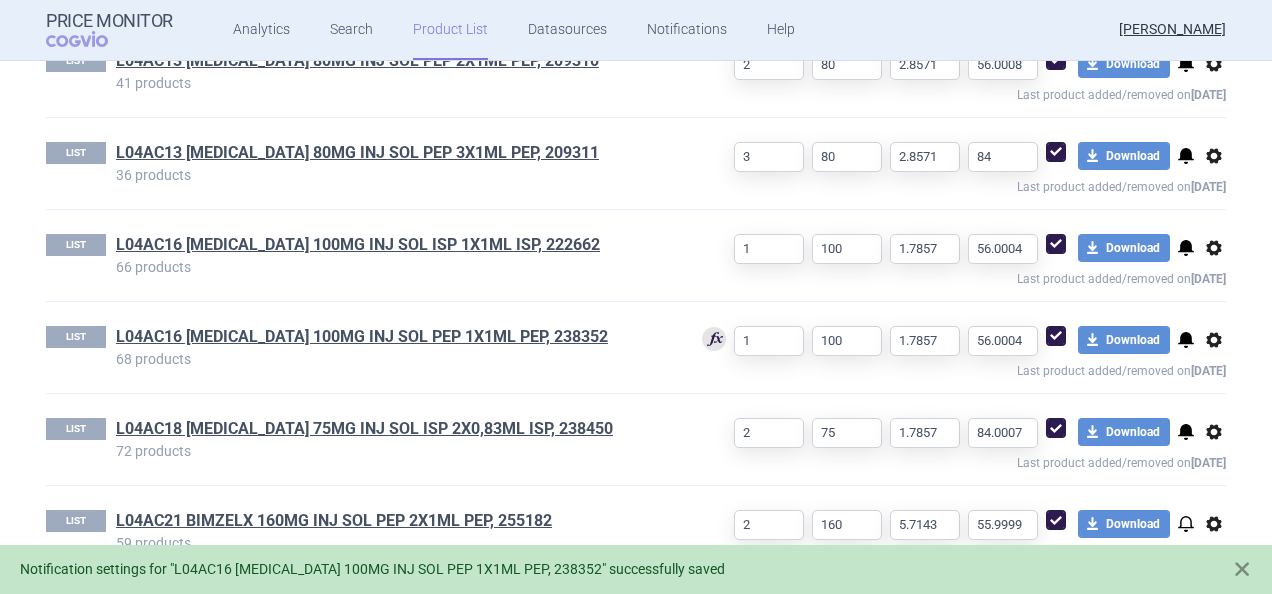 click on "notifications" at bounding box center [1186, 524] 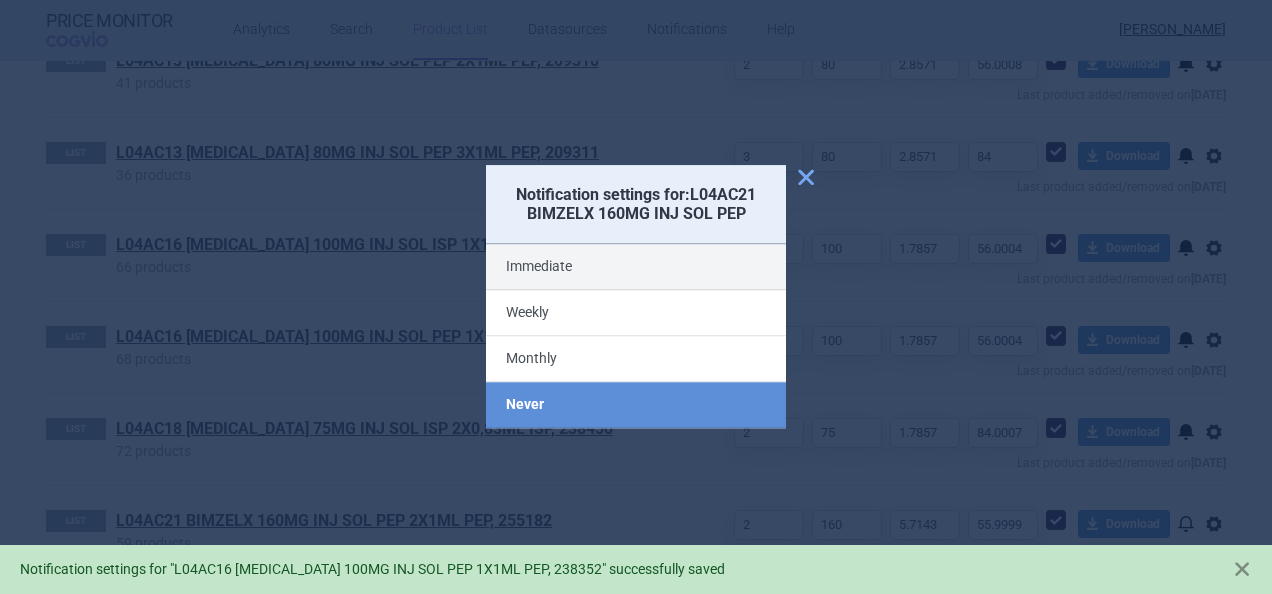 click on "Immediate" at bounding box center [636, 268] 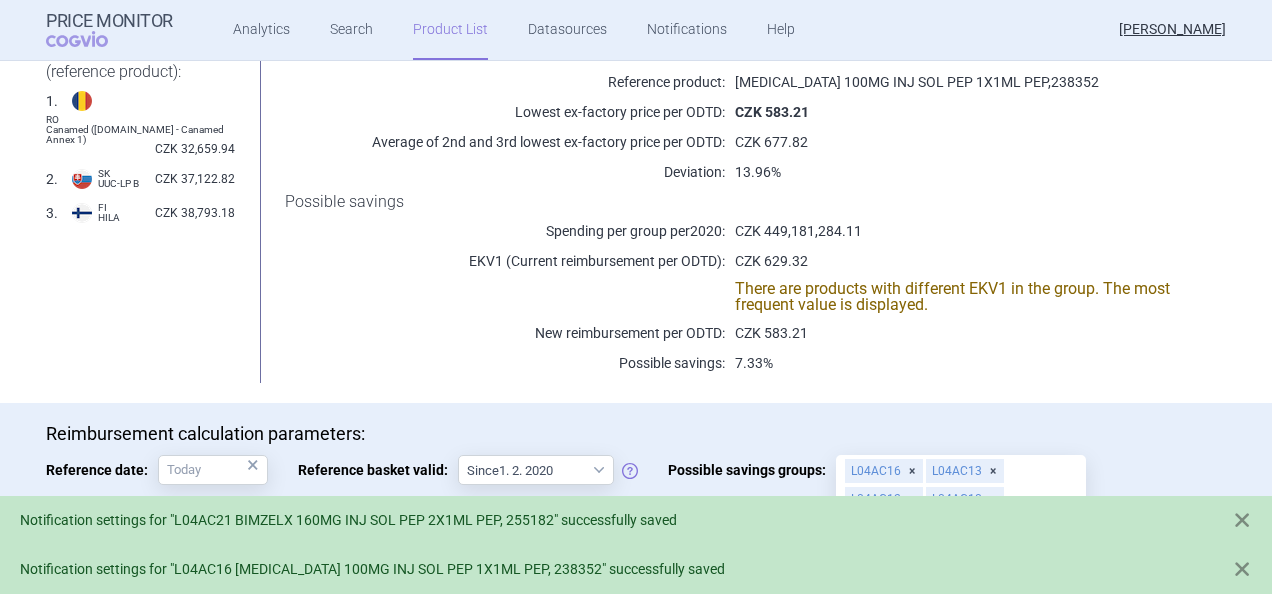 scroll, scrollTop: 0, scrollLeft: 0, axis: both 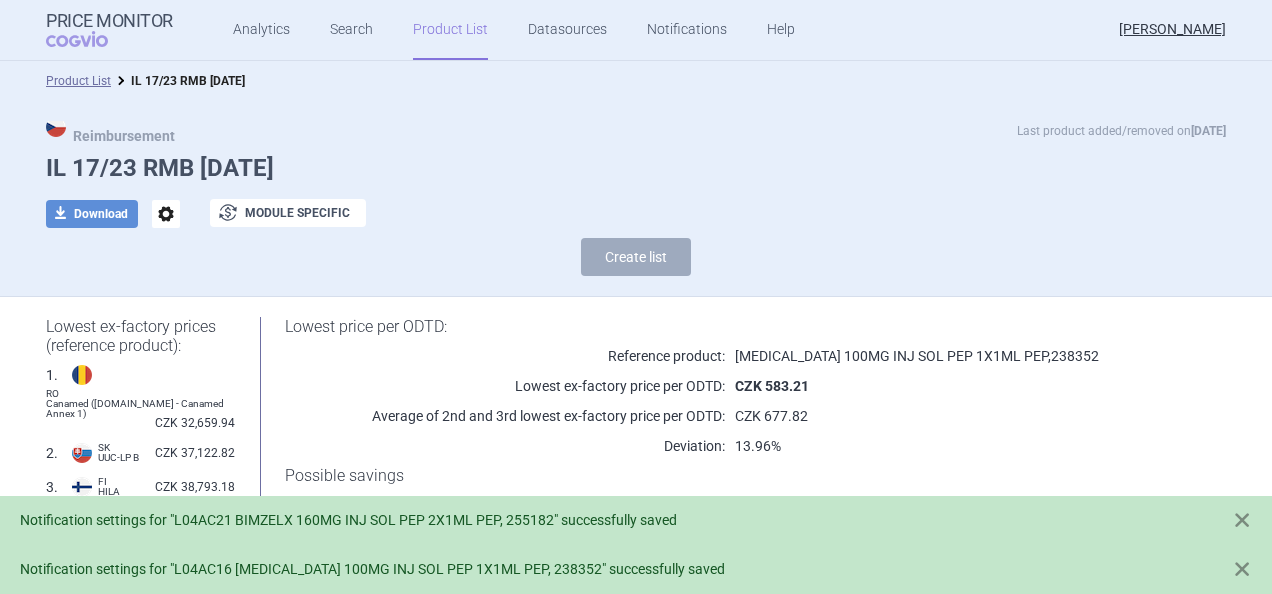 click on "Create list" at bounding box center [636, 262] 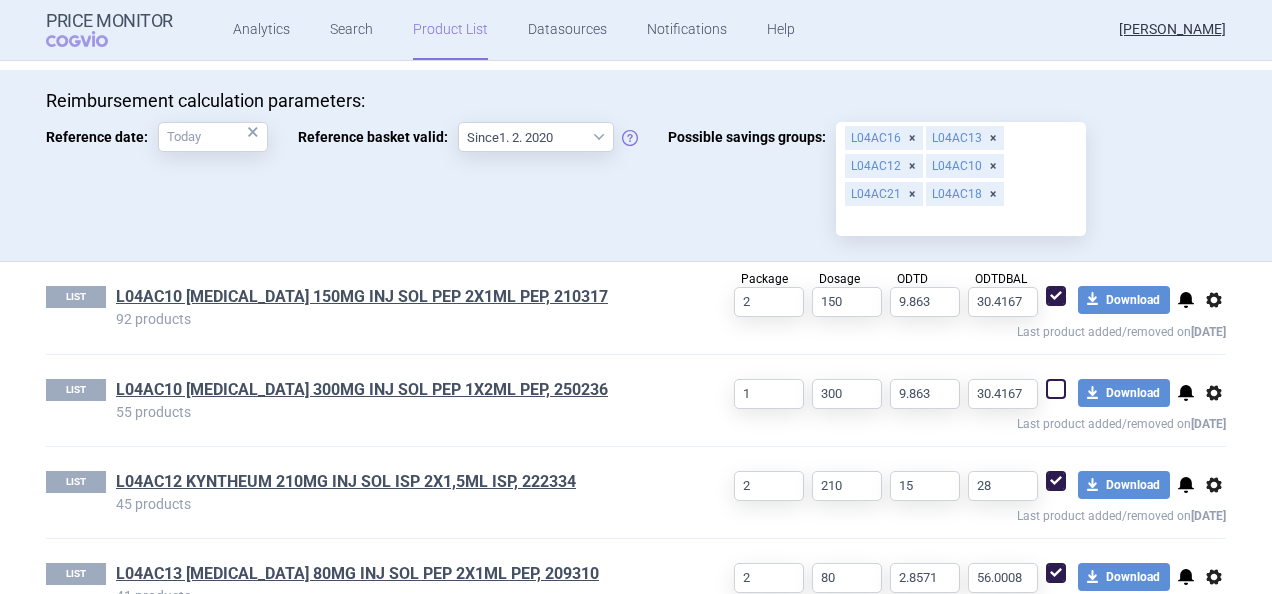 scroll, scrollTop: 1005, scrollLeft: 0, axis: vertical 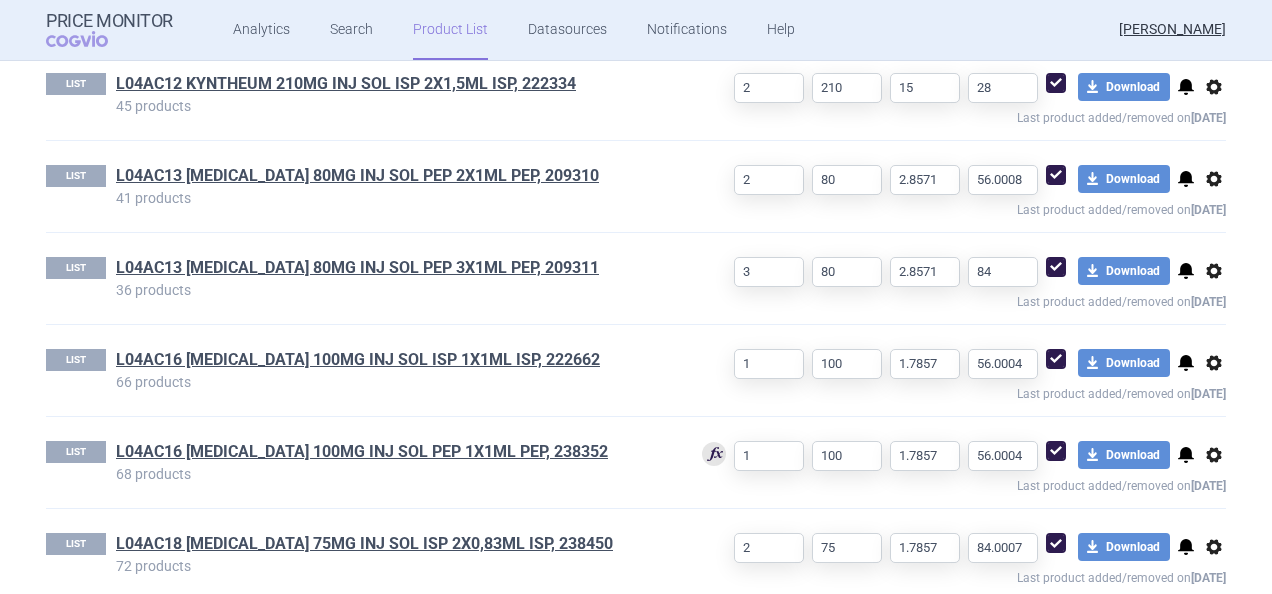 click on "L04AC16 [MEDICAL_DATA] 100MG INJ SOL PEP 1X1ML PEP, 238352" at bounding box center [393, 454] 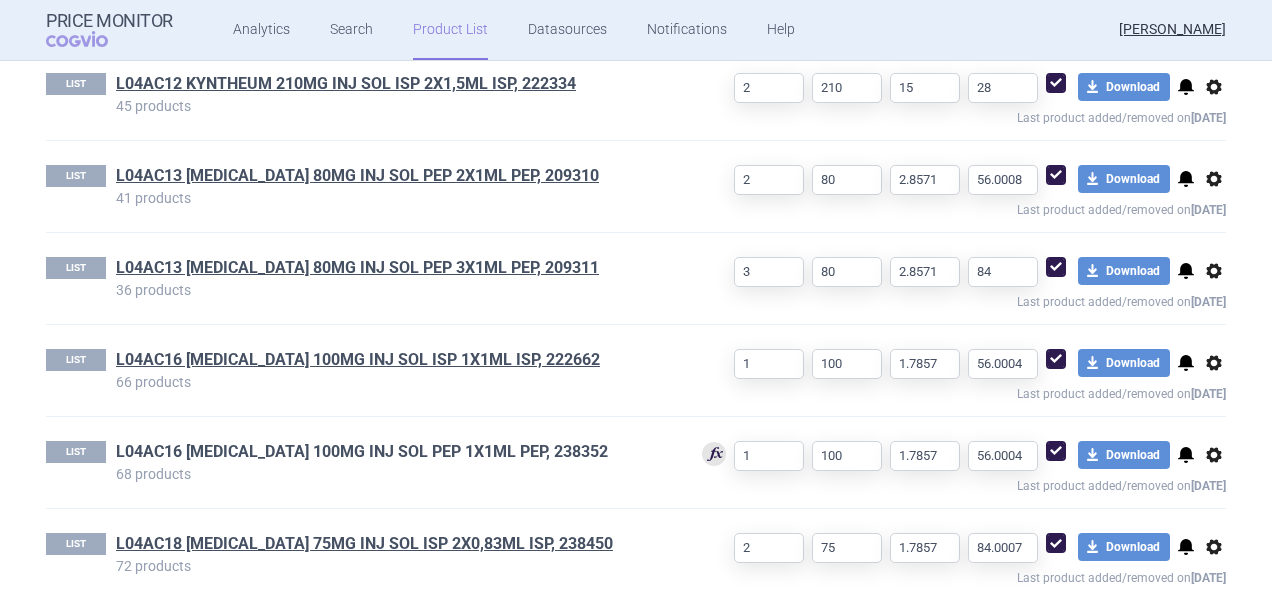 click on "L04AC16 [MEDICAL_DATA] 100MG INJ SOL PEP 1X1ML PEP, 238352" at bounding box center [362, 452] 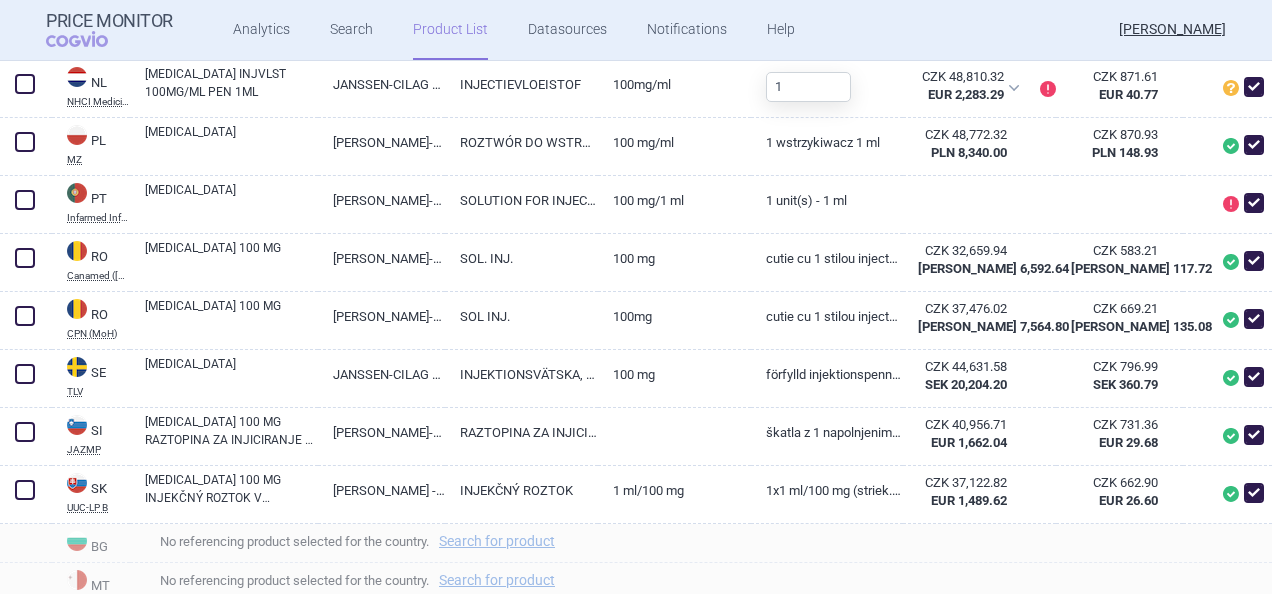 scroll, scrollTop: 2559, scrollLeft: 0, axis: vertical 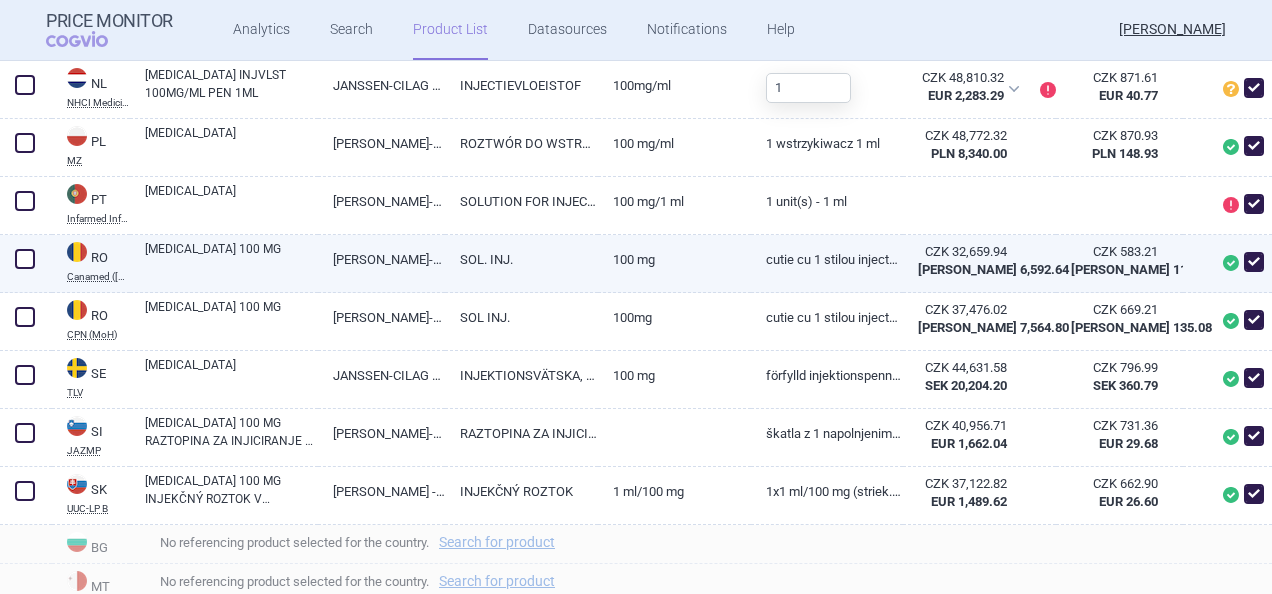 click on "[PERSON_NAME]-CILAG INTERNATIONAL NV" at bounding box center (381, 259) 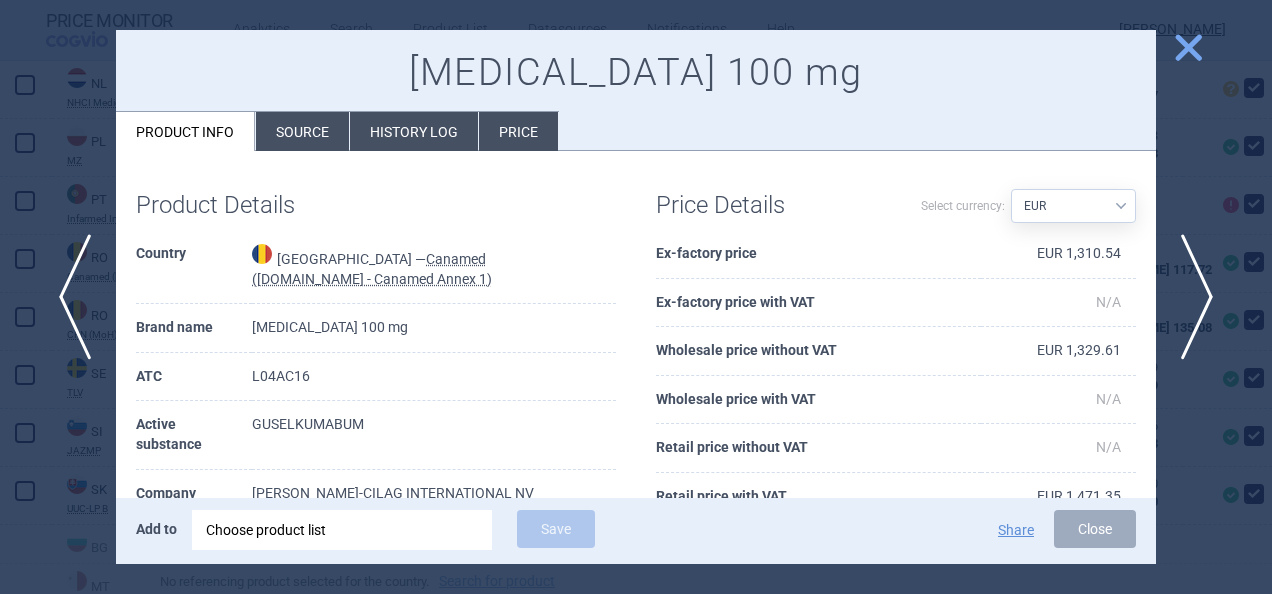 scroll, scrollTop: 12, scrollLeft: 0, axis: vertical 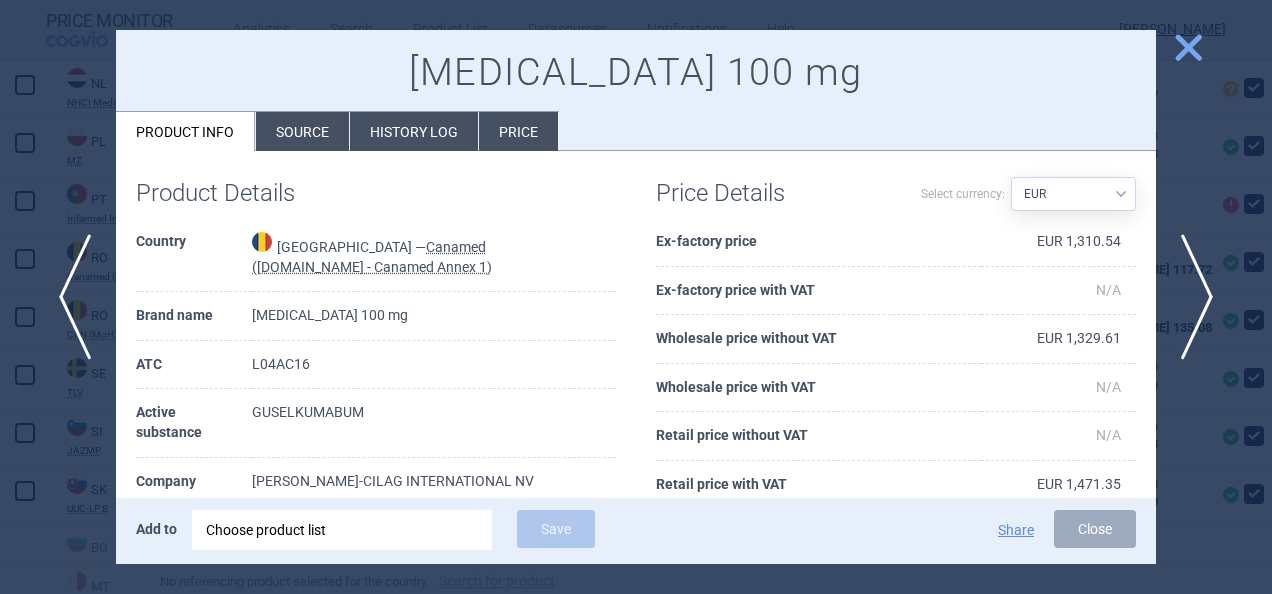 click on "Price" at bounding box center (518, 131) 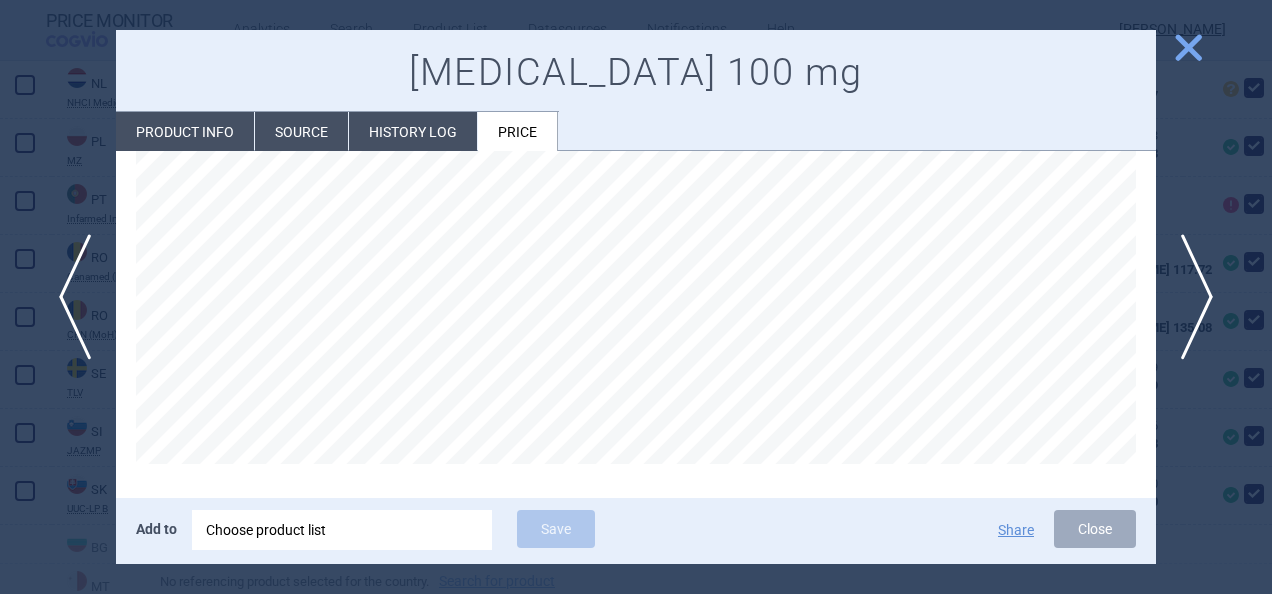 scroll, scrollTop: 178, scrollLeft: 0, axis: vertical 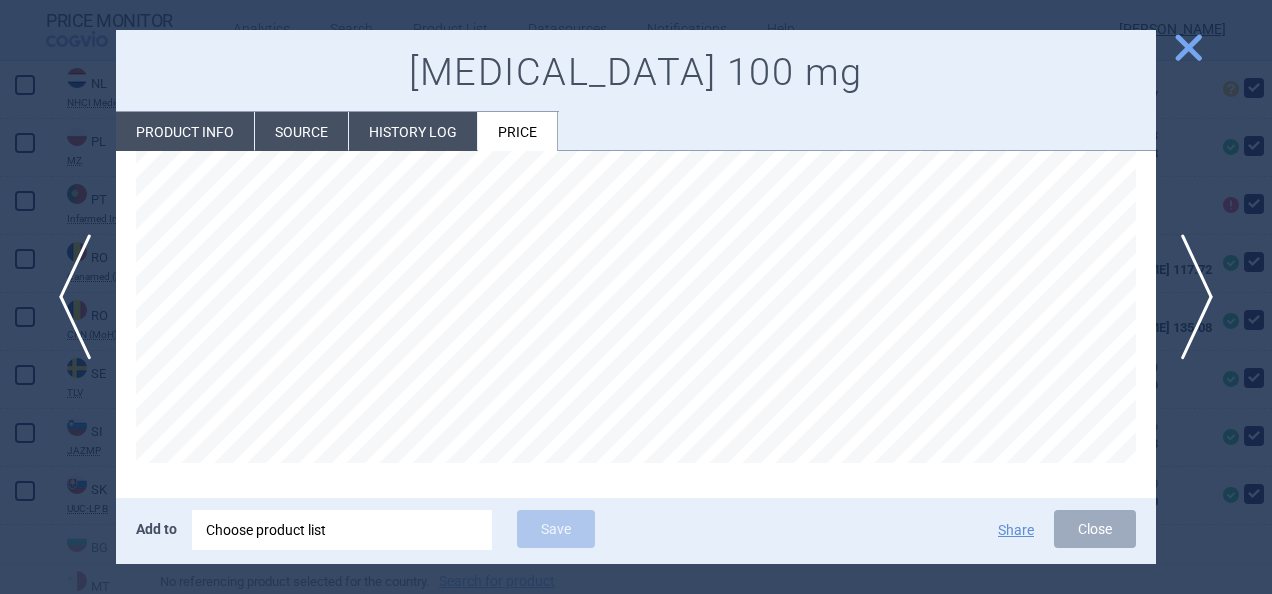 click on "History log" at bounding box center (413, 131) 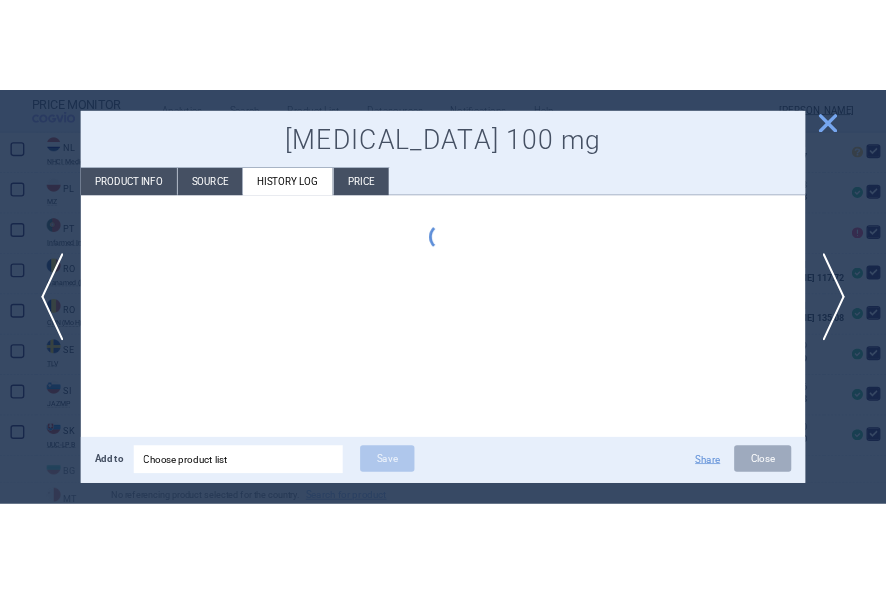 scroll, scrollTop: 0, scrollLeft: 0, axis: both 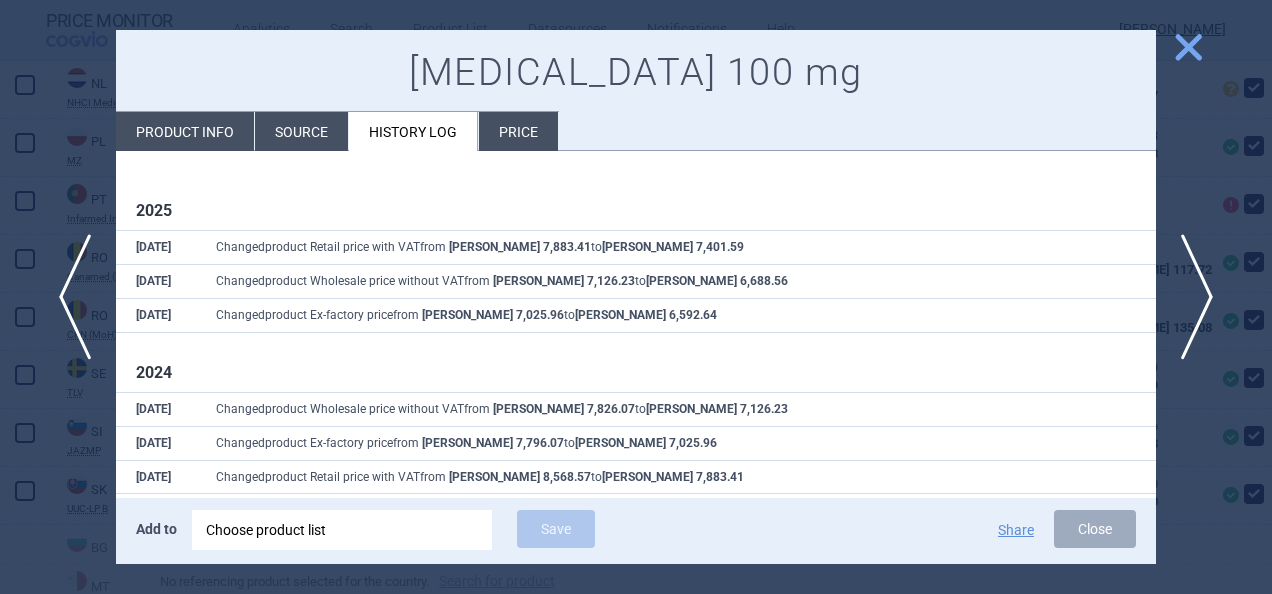 click on "close" at bounding box center [1188, 47] 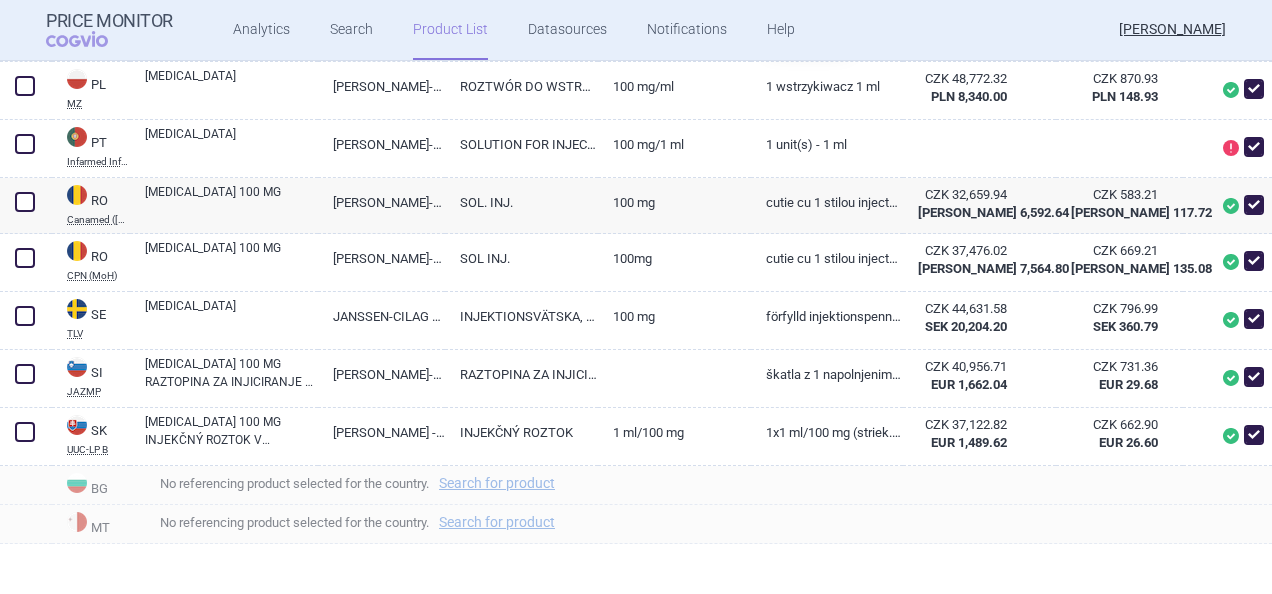 scroll, scrollTop: 2559, scrollLeft: 0, axis: vertical 